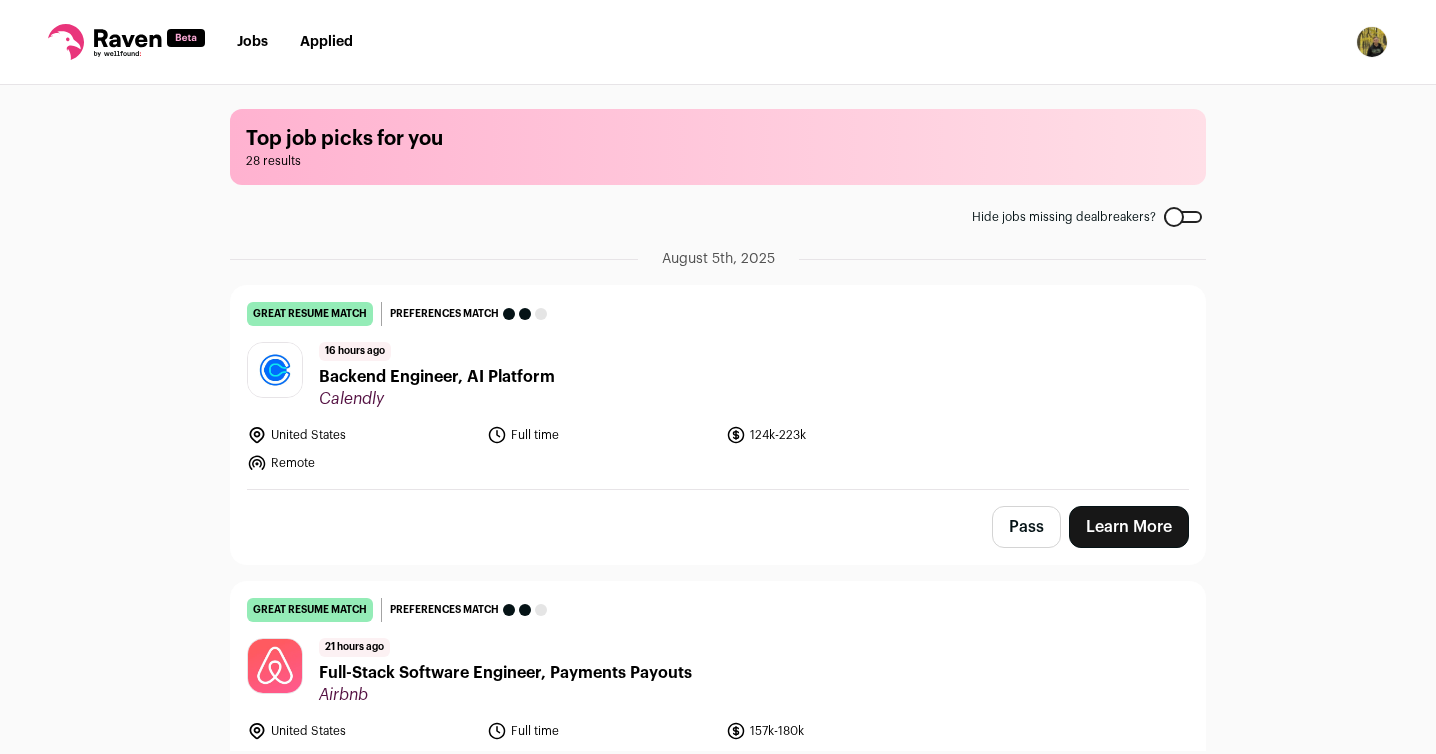scroll, scrollTop: 0, scrollLeft: 0, axis: both 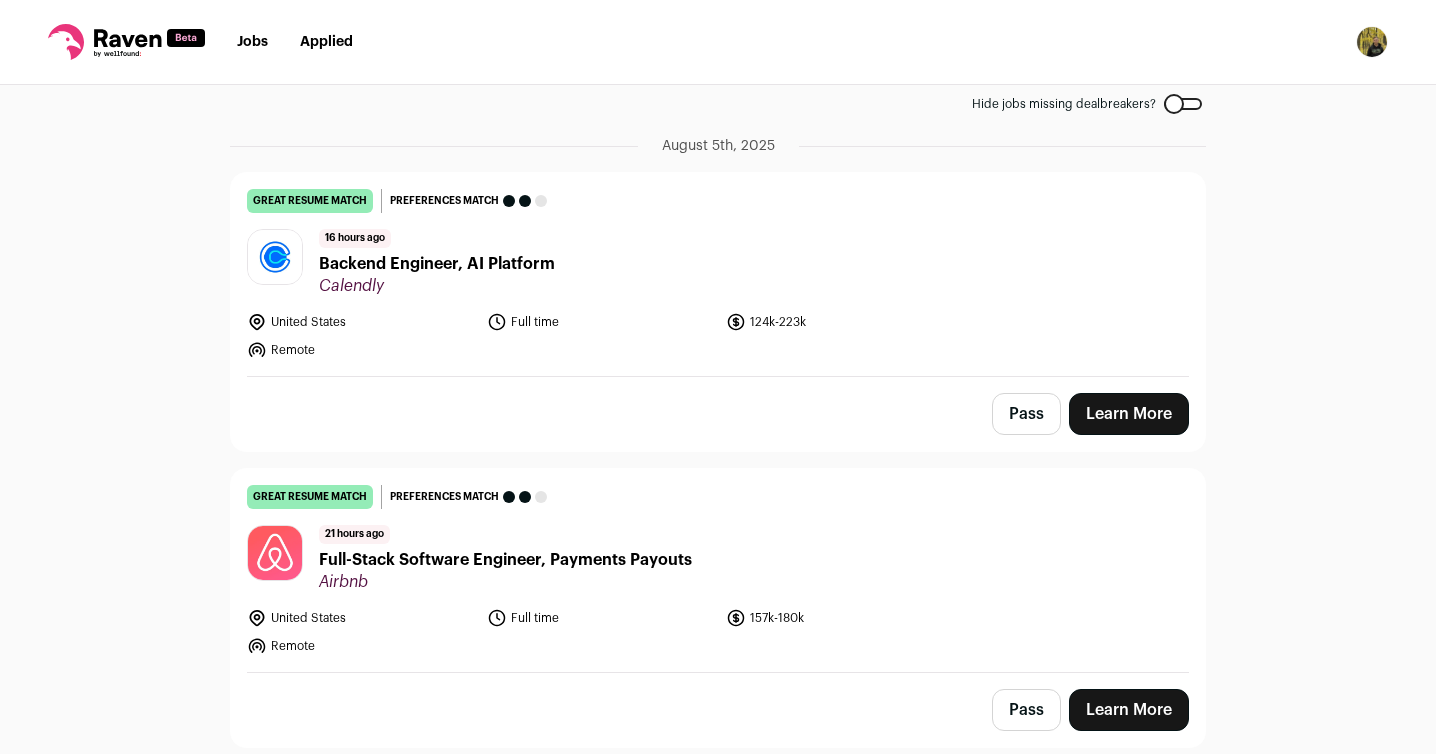click on "Backend Engineer, AI Platform" at bounding box center [437, 264] 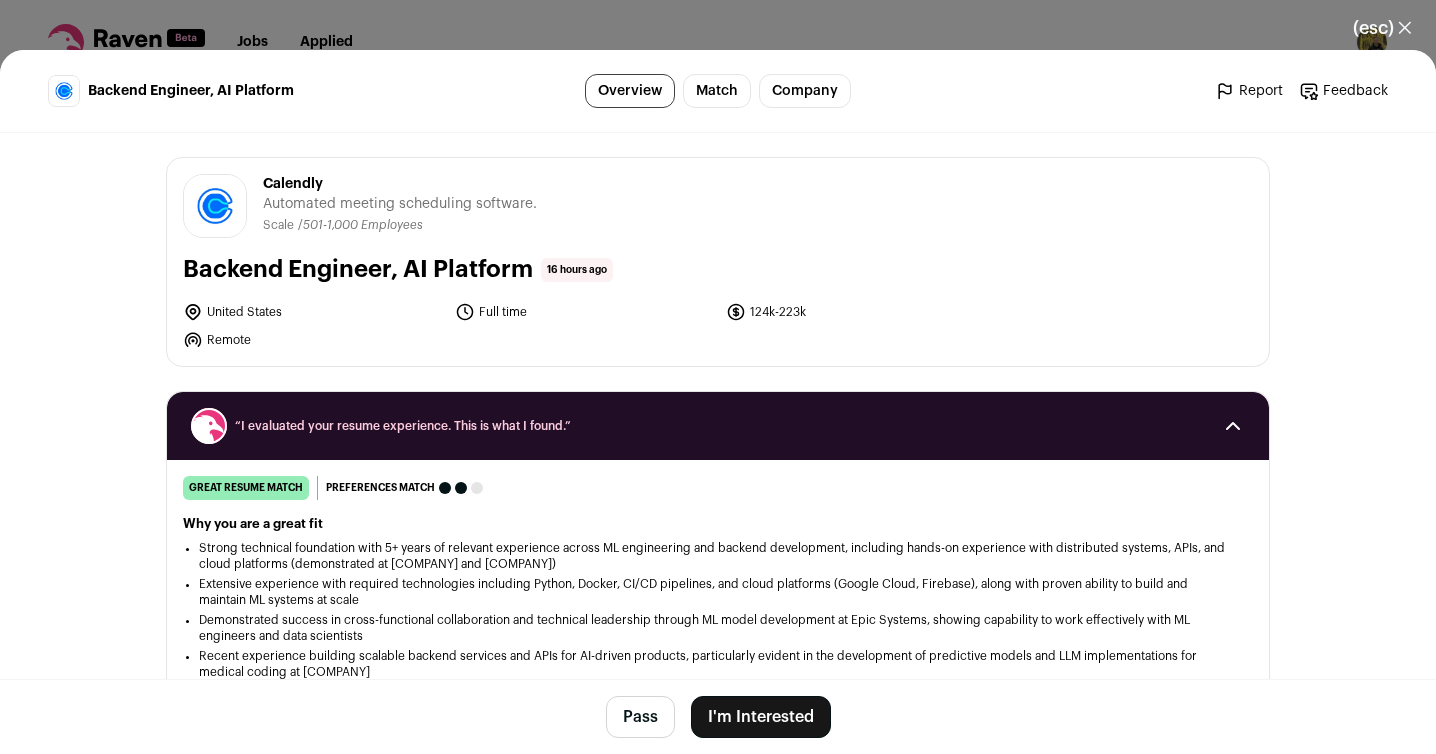 click on "I'm Interested" at bounding box center (761, 717) 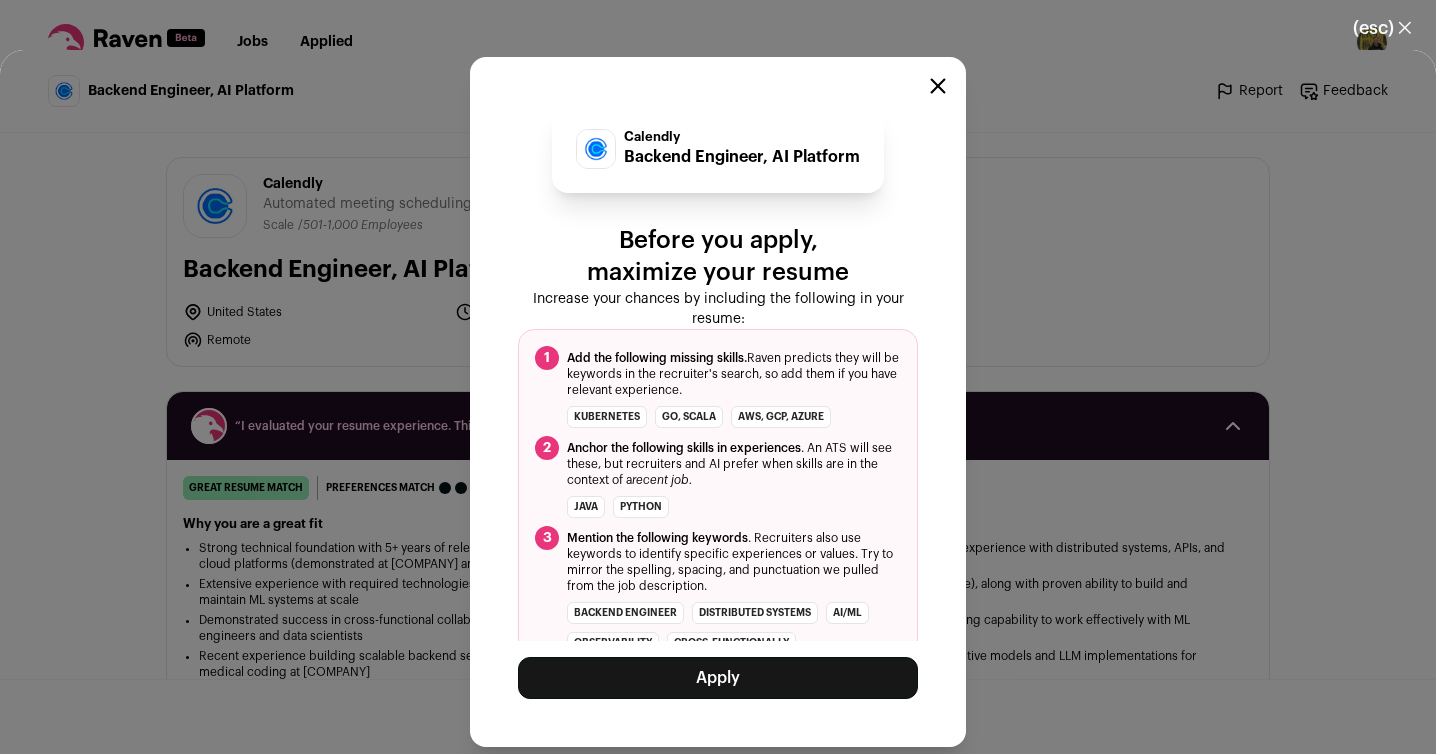 click on "Apply" at bounding box center [718, 678] 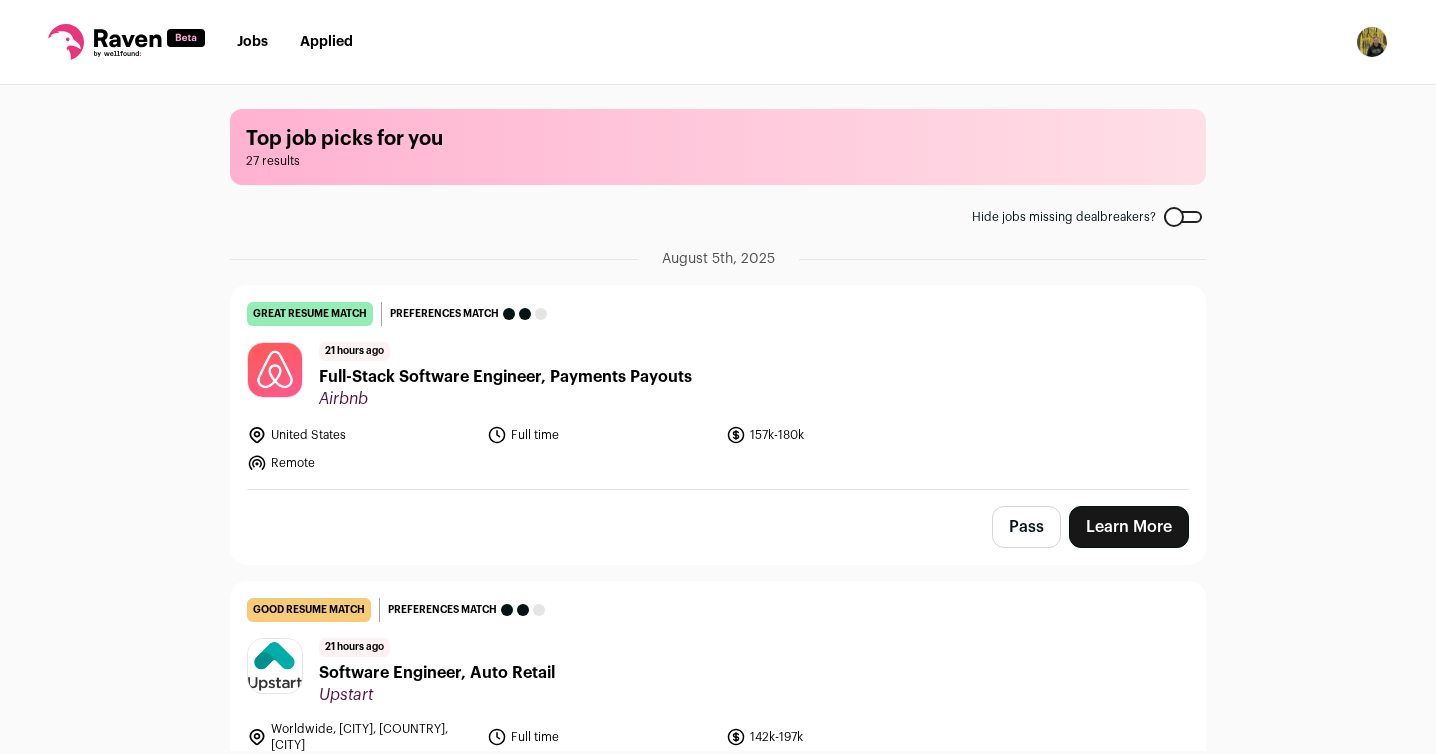 scroll, scrollTop: 0, scrollLeft: 0, axis: both 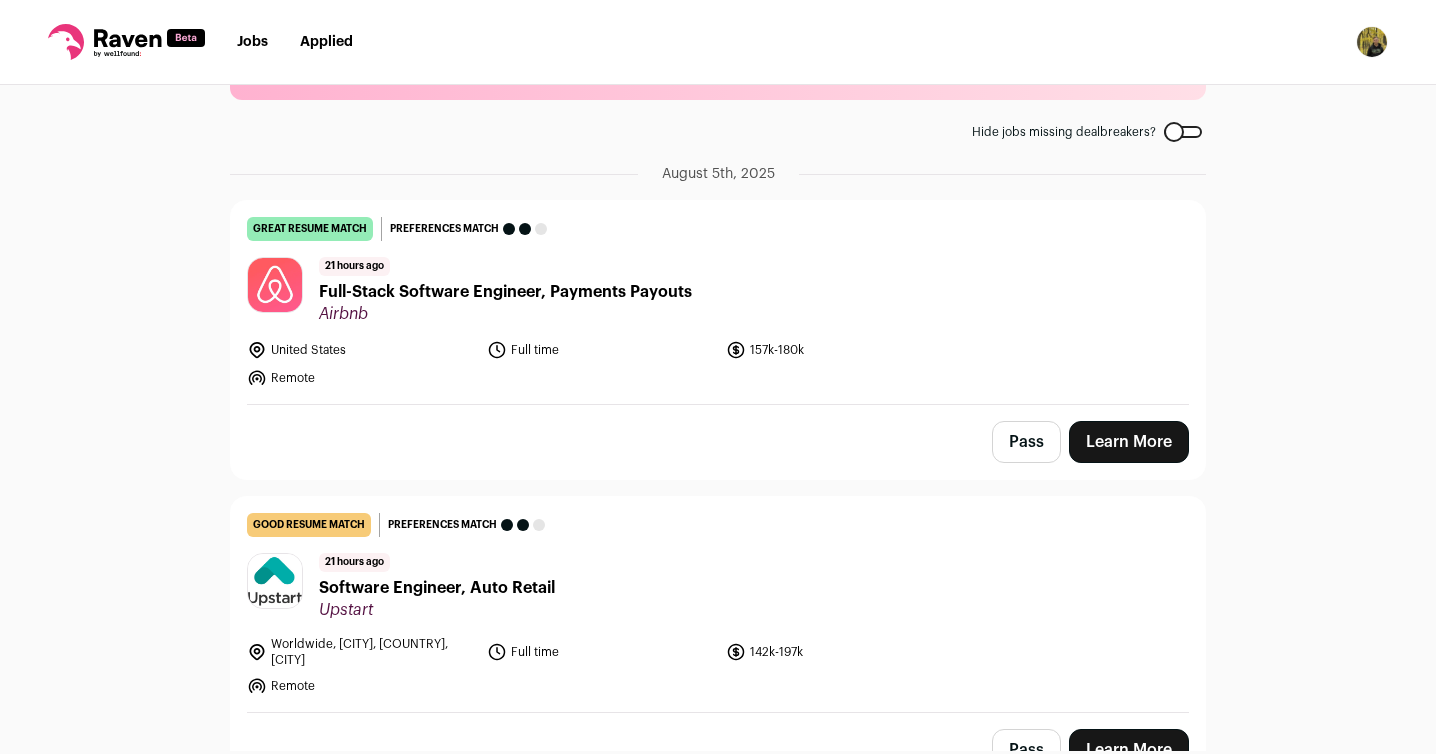 click on "Full-Stack Software Engineer, Payments Payouts" at bounding box center [505, 292] 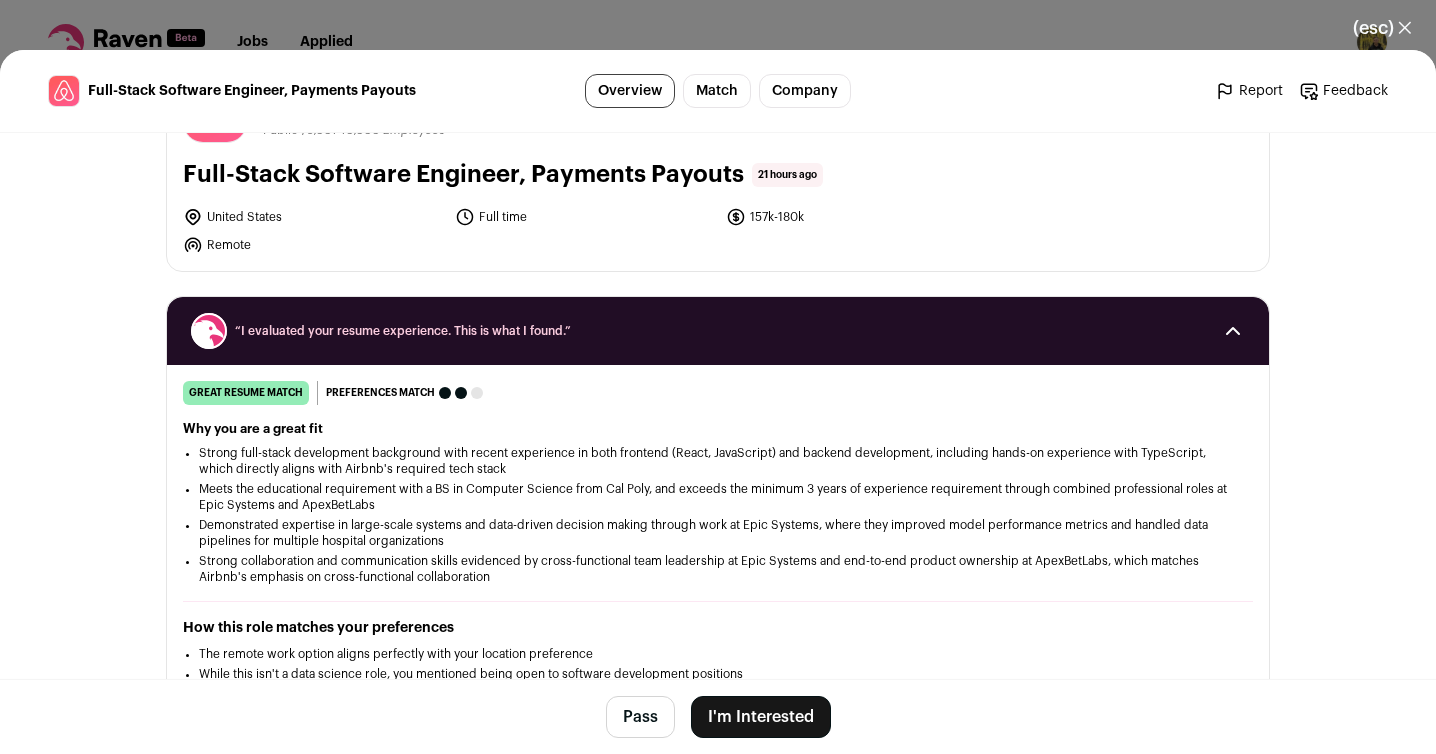 scroll, scrollTop: 110, scrollLeft: 0, axis: vertical 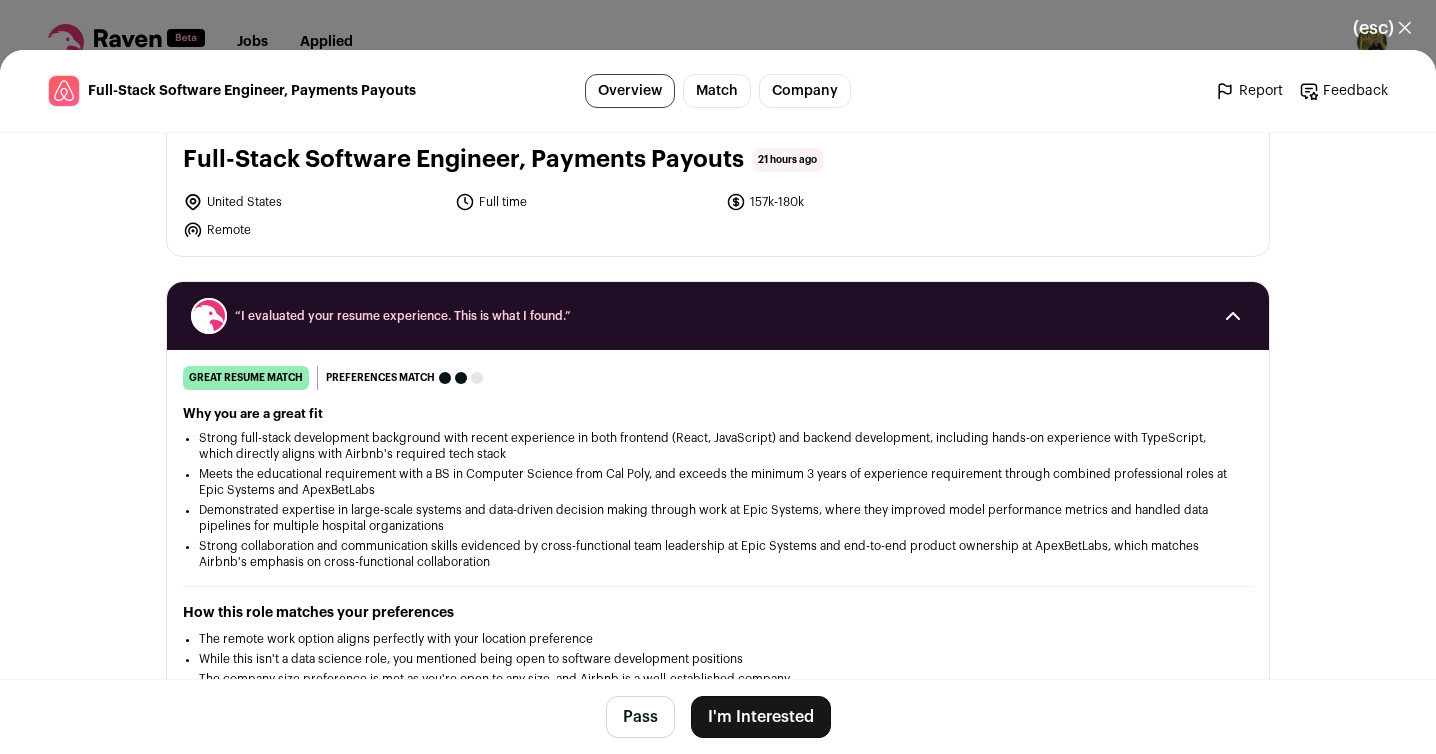 click on "I'm Interested" at bounding box center [761, 717] 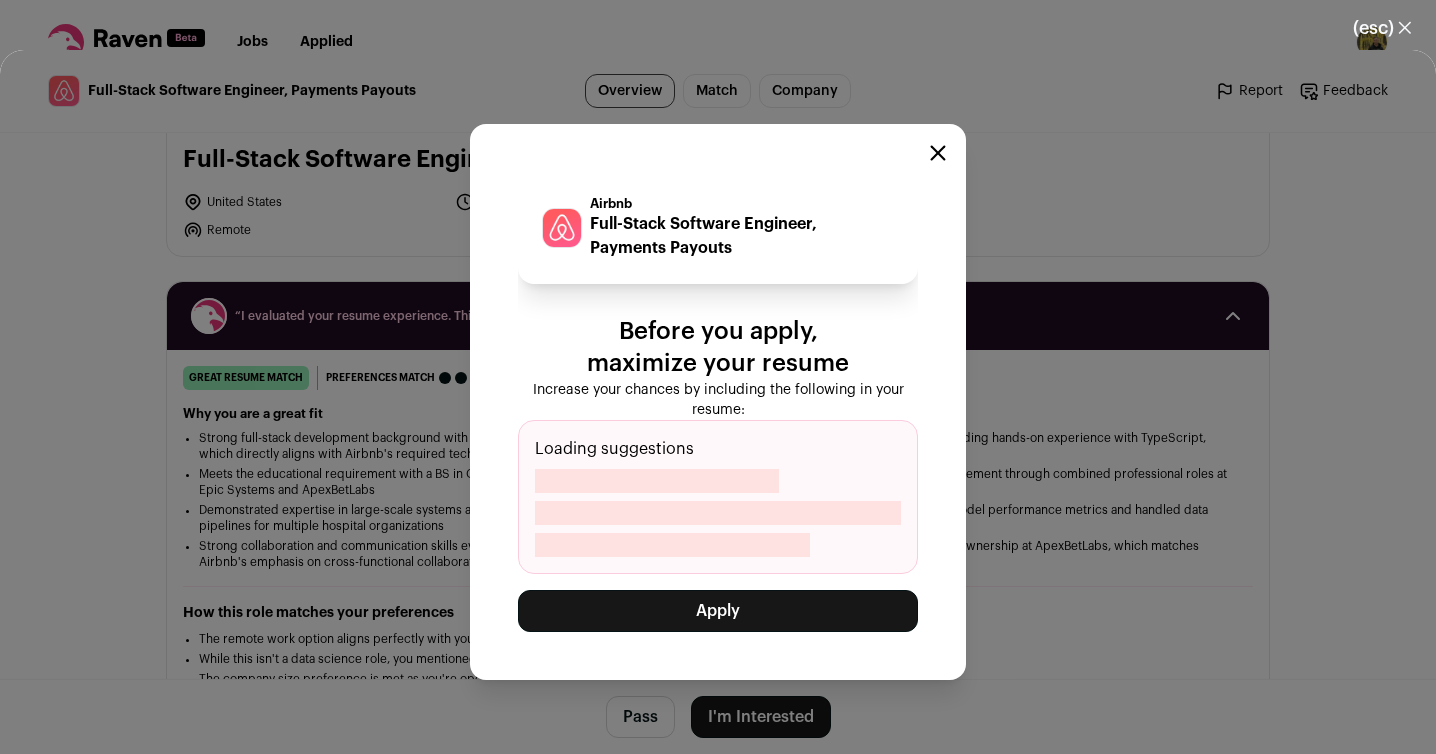 click on "Apply" at bounding box center [718, 611] 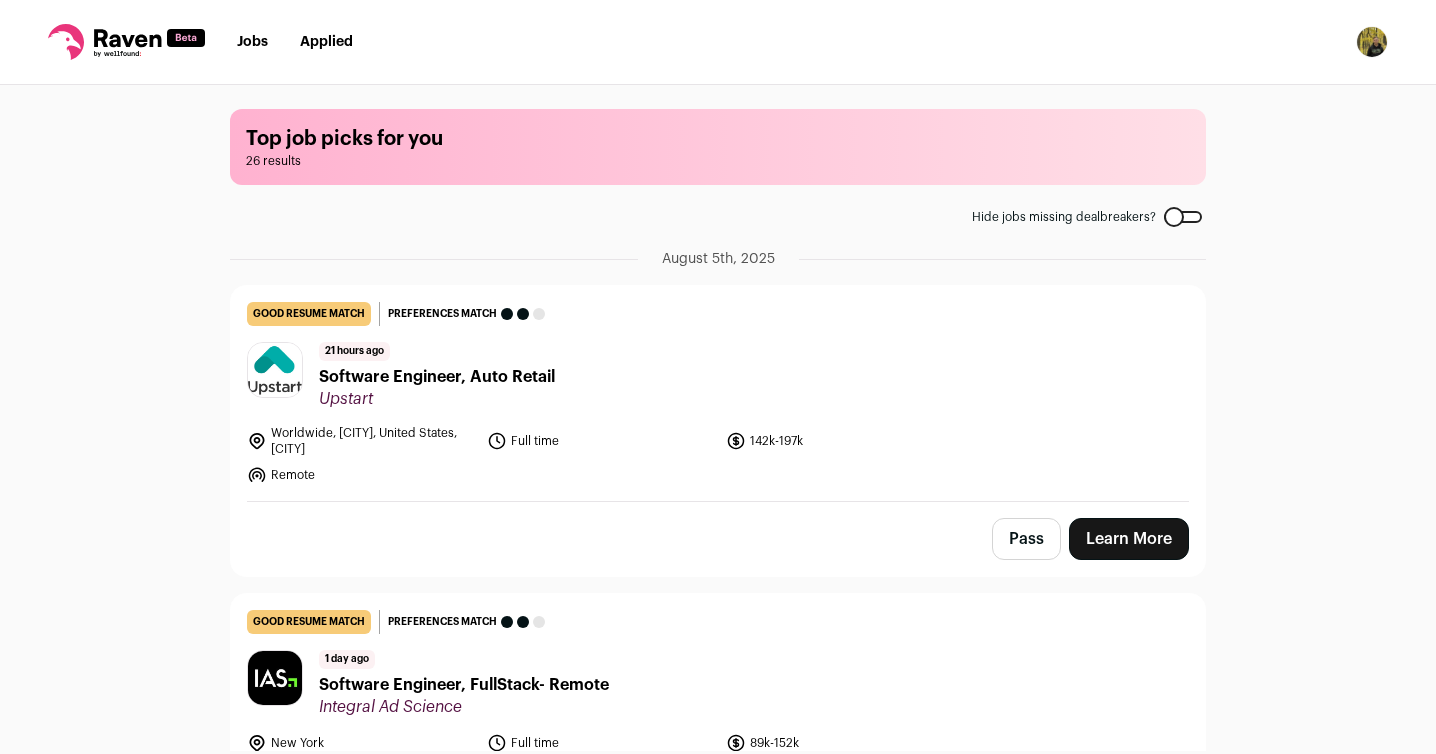 scroll, scrollTop: 0, scrollLeft: 0, axis: both 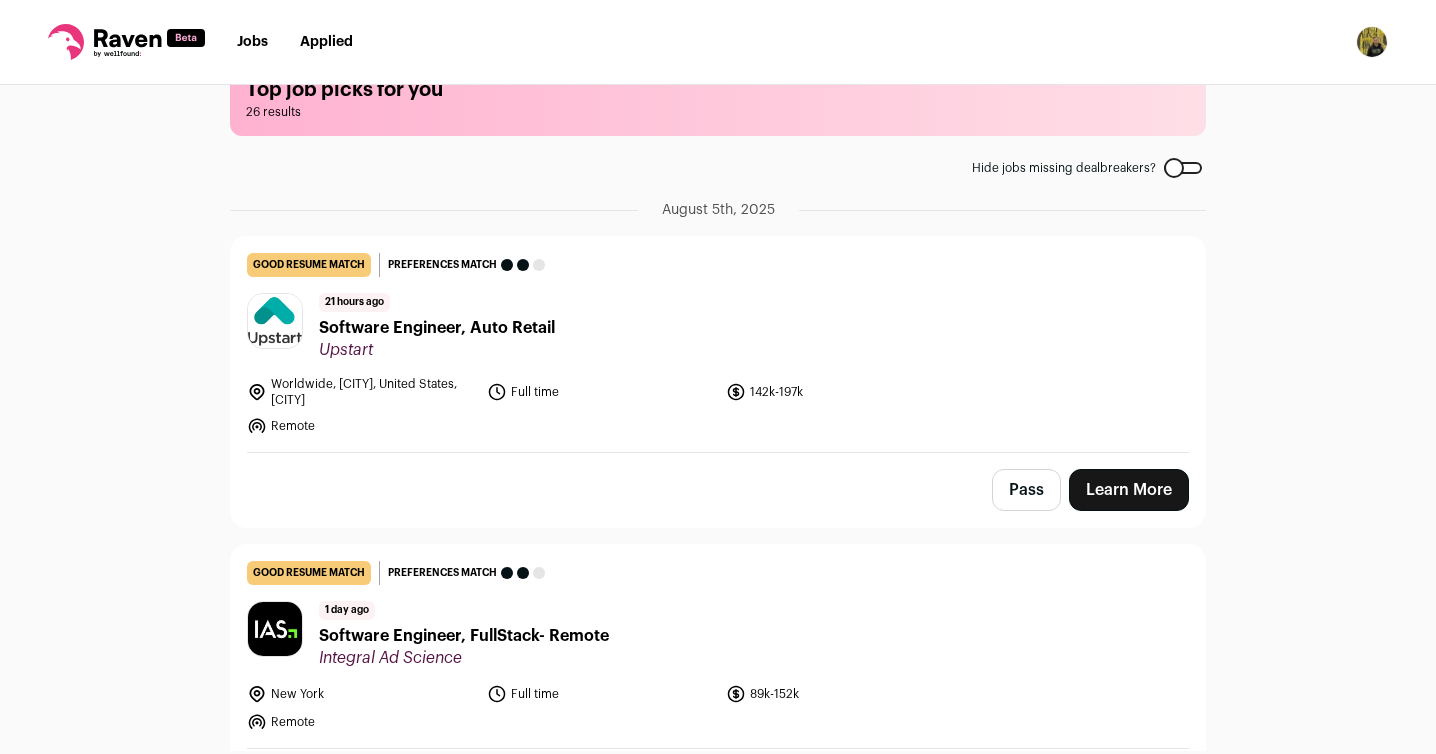 click on "Pass" at bounding box center (1026, 490) 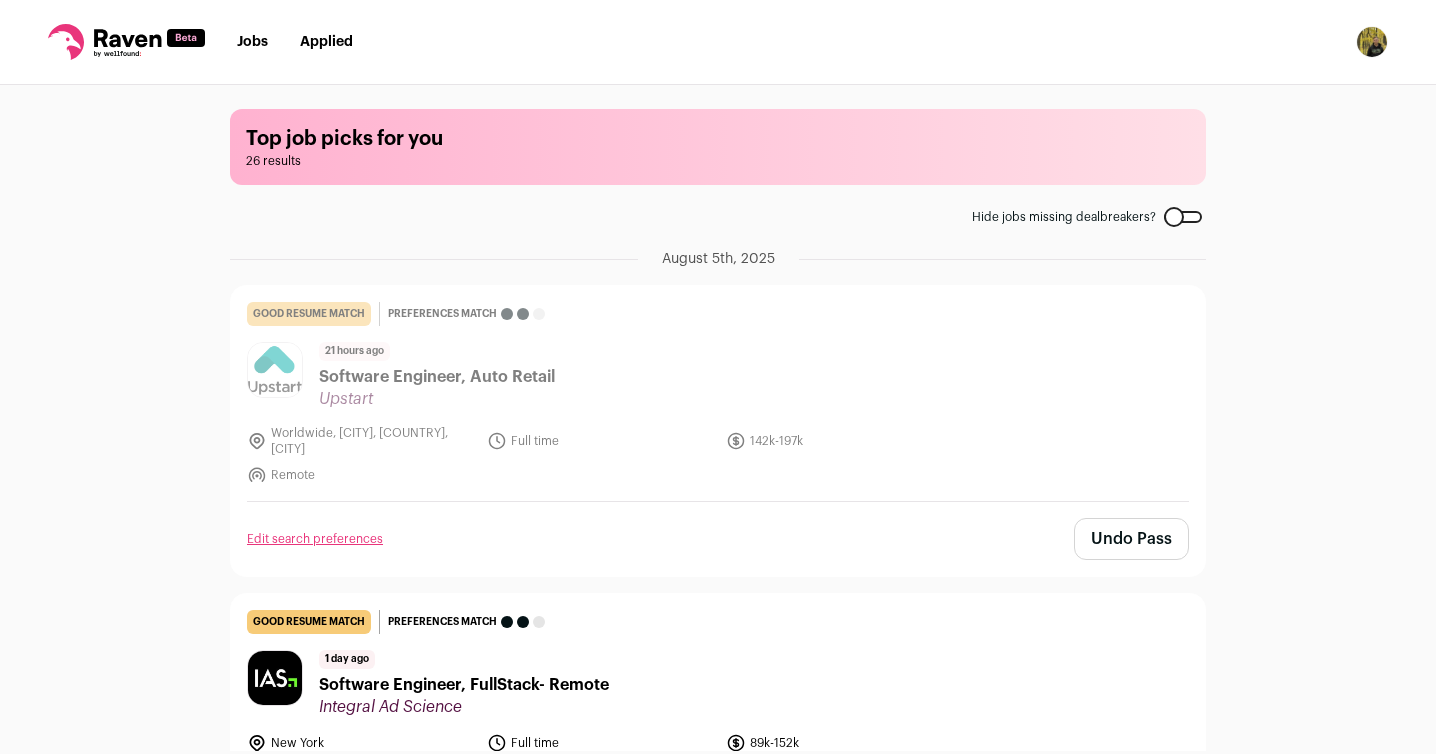 scroll, scrollTop: 0, scrollLeft: 0, axis: both 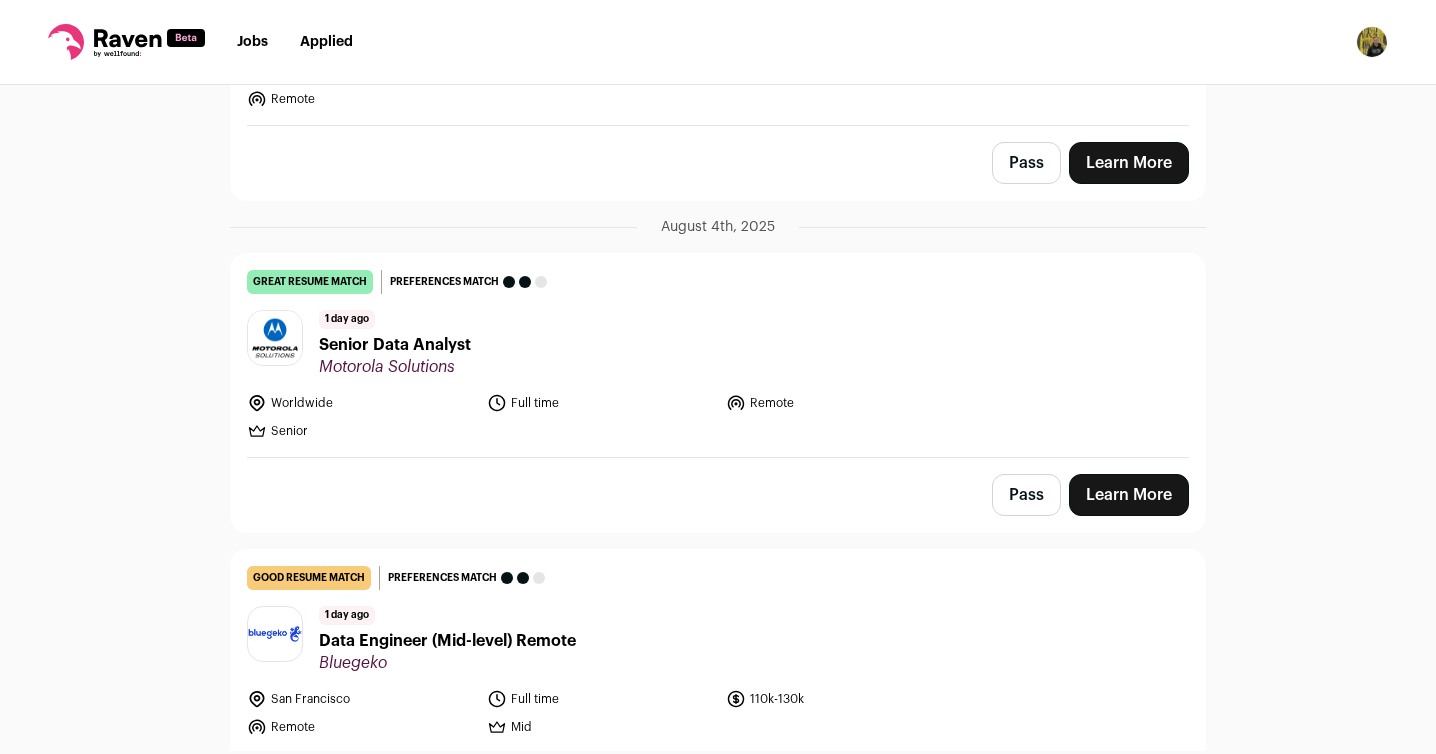 click on "Motorola Solutions" at bounding box center (395, 367) 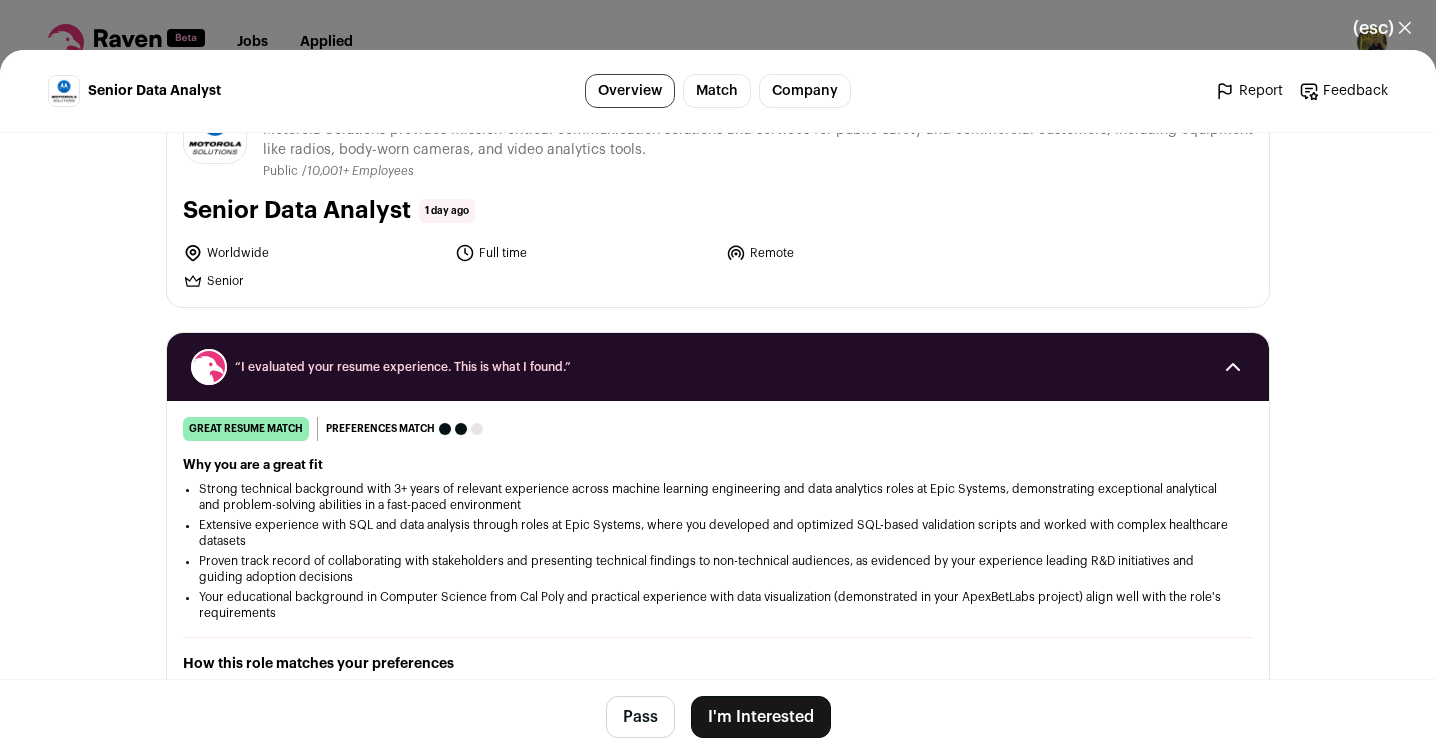 scroll, scrollTop: 0, scrollLeft: 0, axis: both 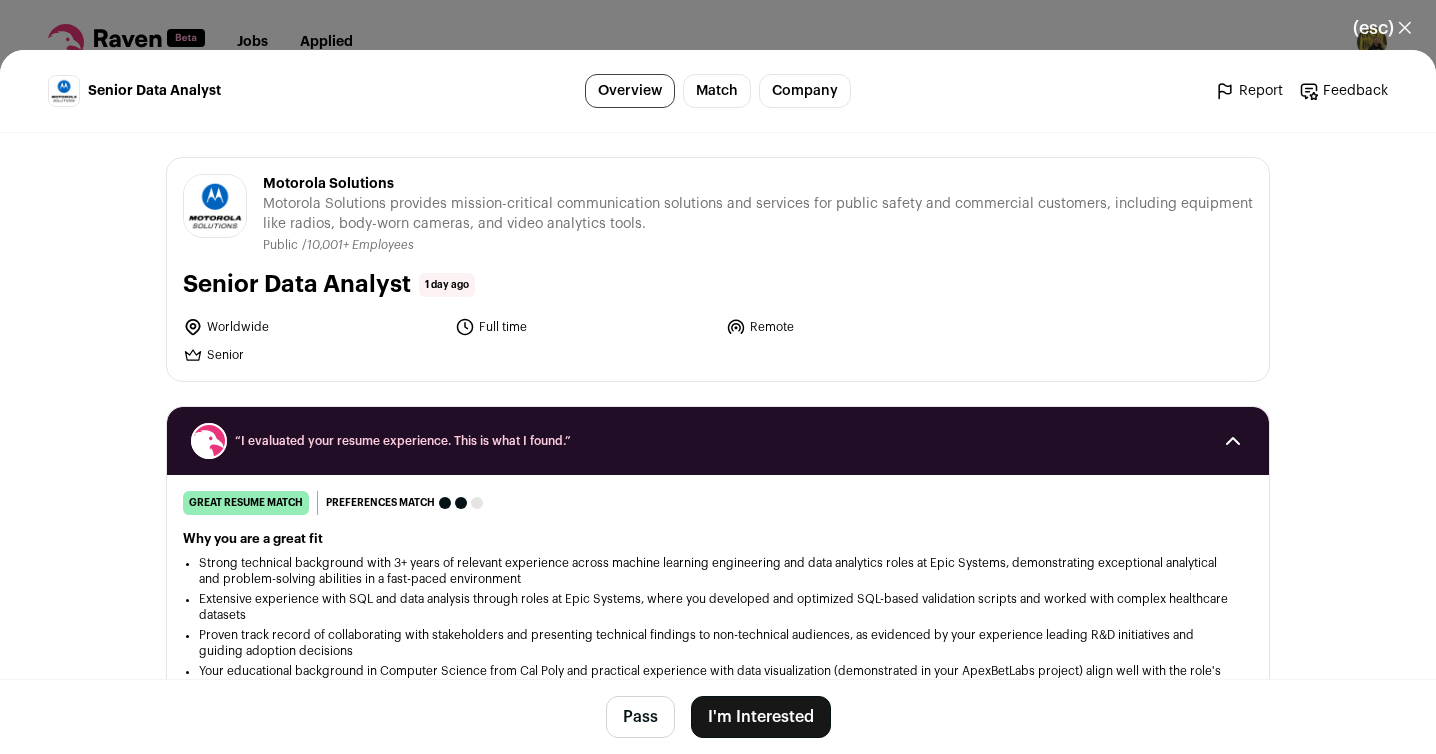 click on "I'm Interested" at bounding box center (761, 717) 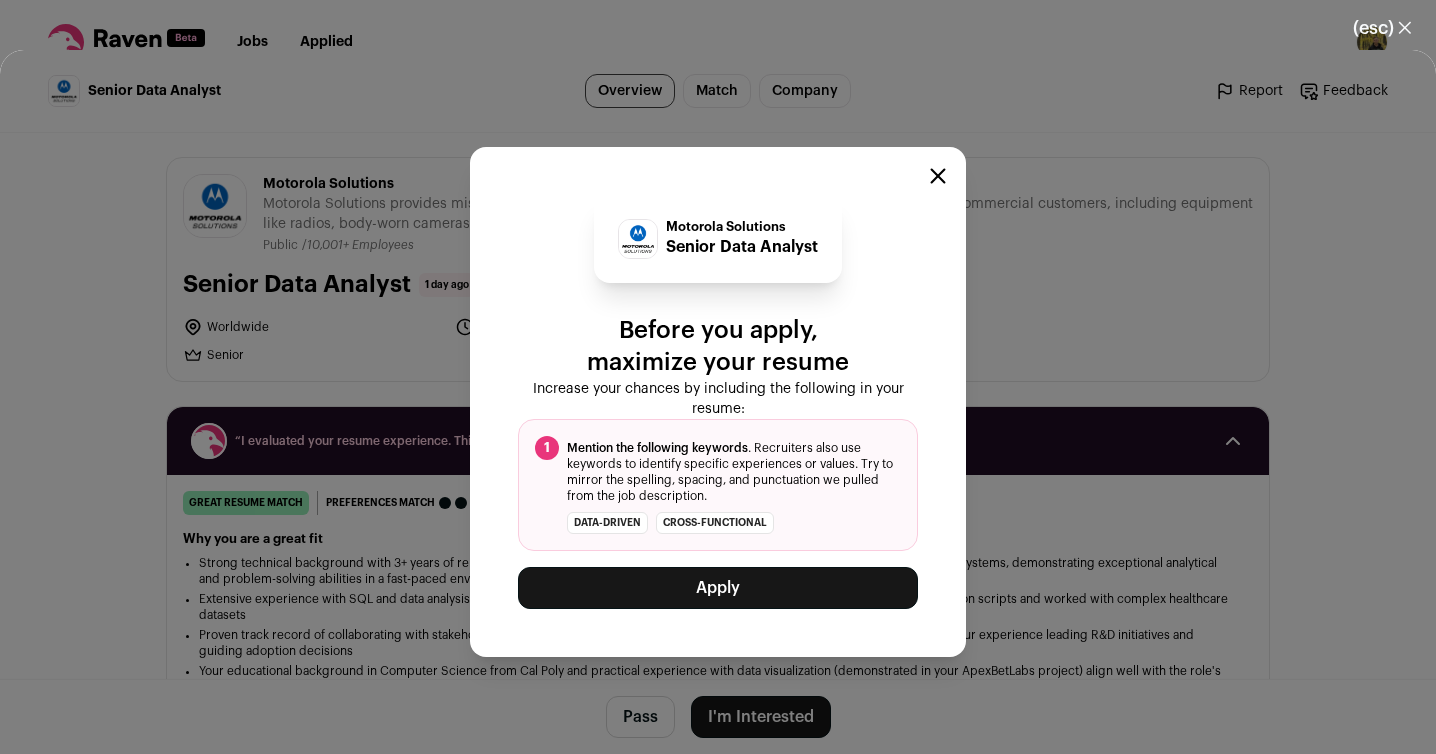 click on "Apply" at bounding box center [718, 588] 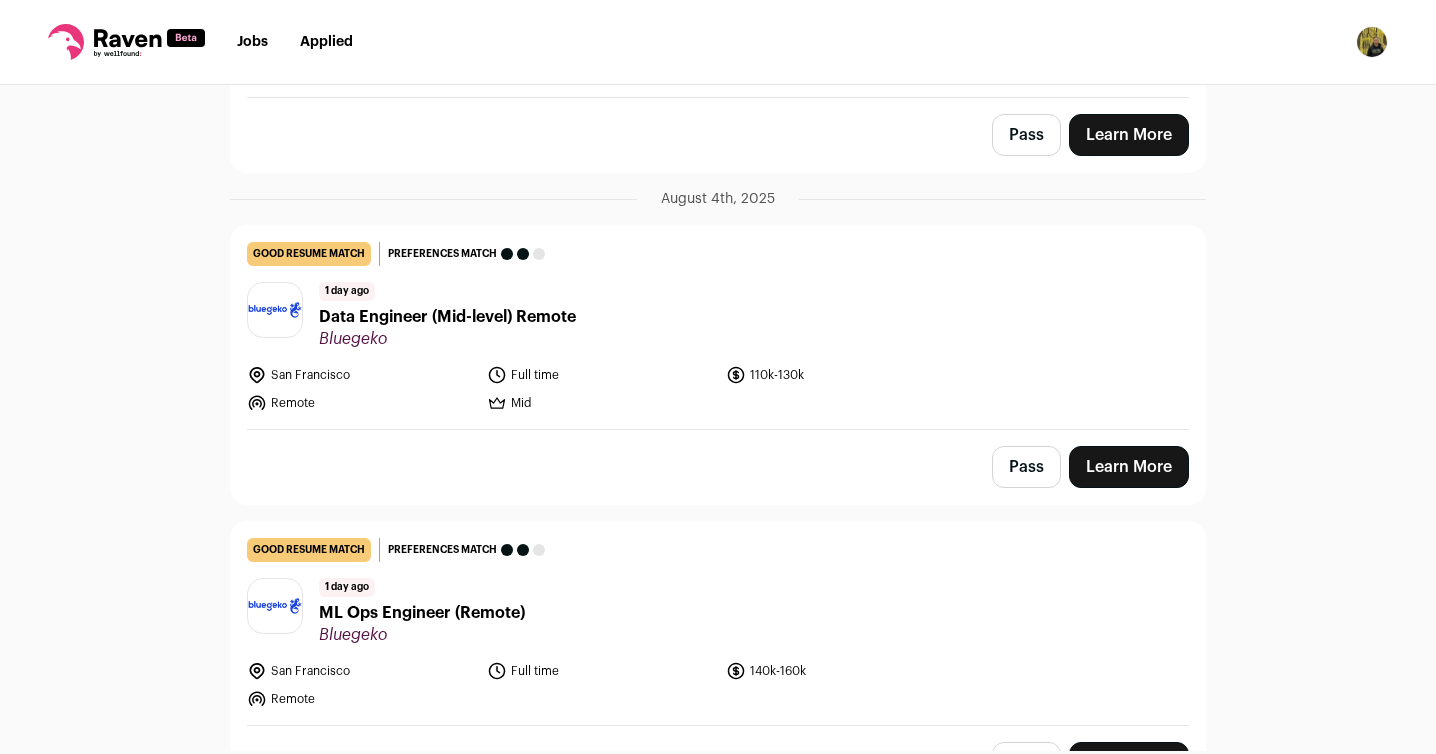 scroll, scrollTop: 707, scrollLeft: 0, axis: vertical 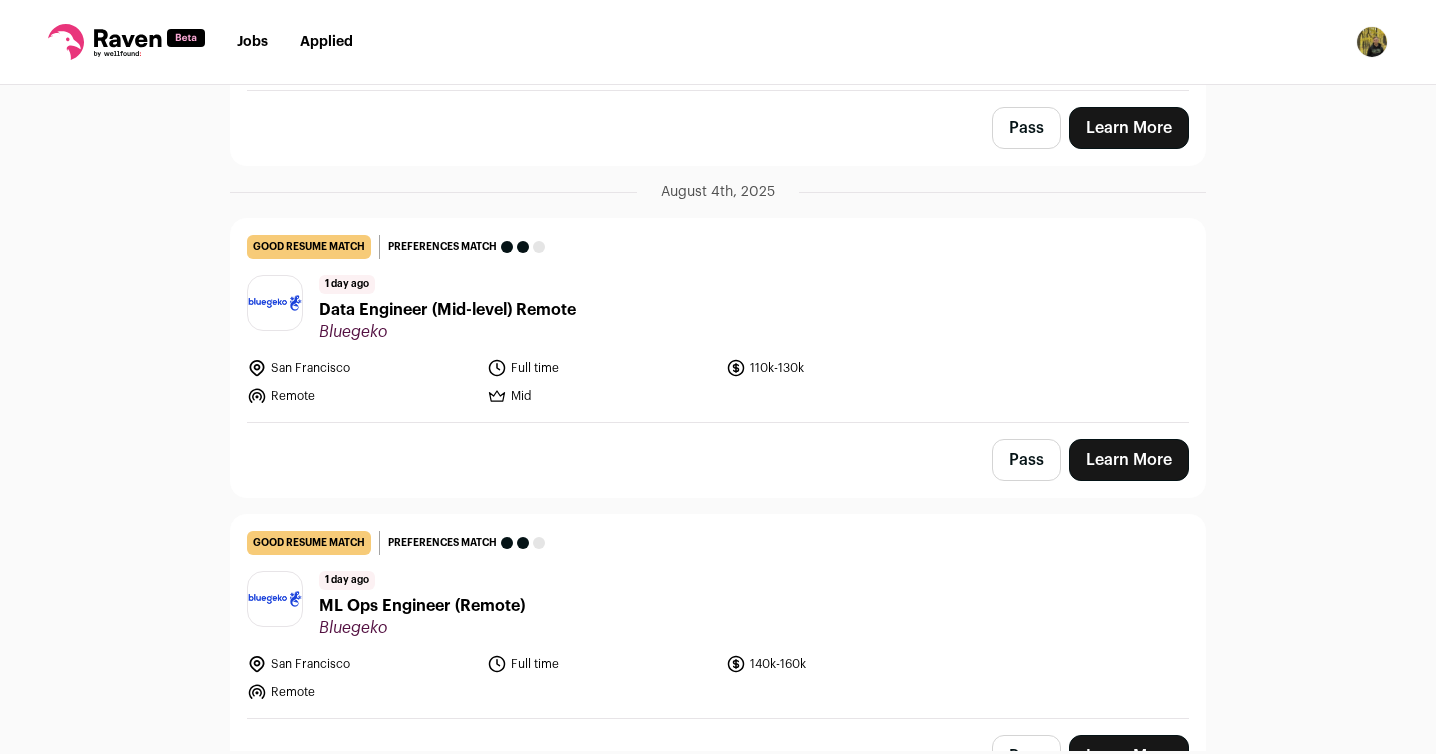 click on "Data Engineer (Mid-level) Remote" at bounding box center [447, 310] 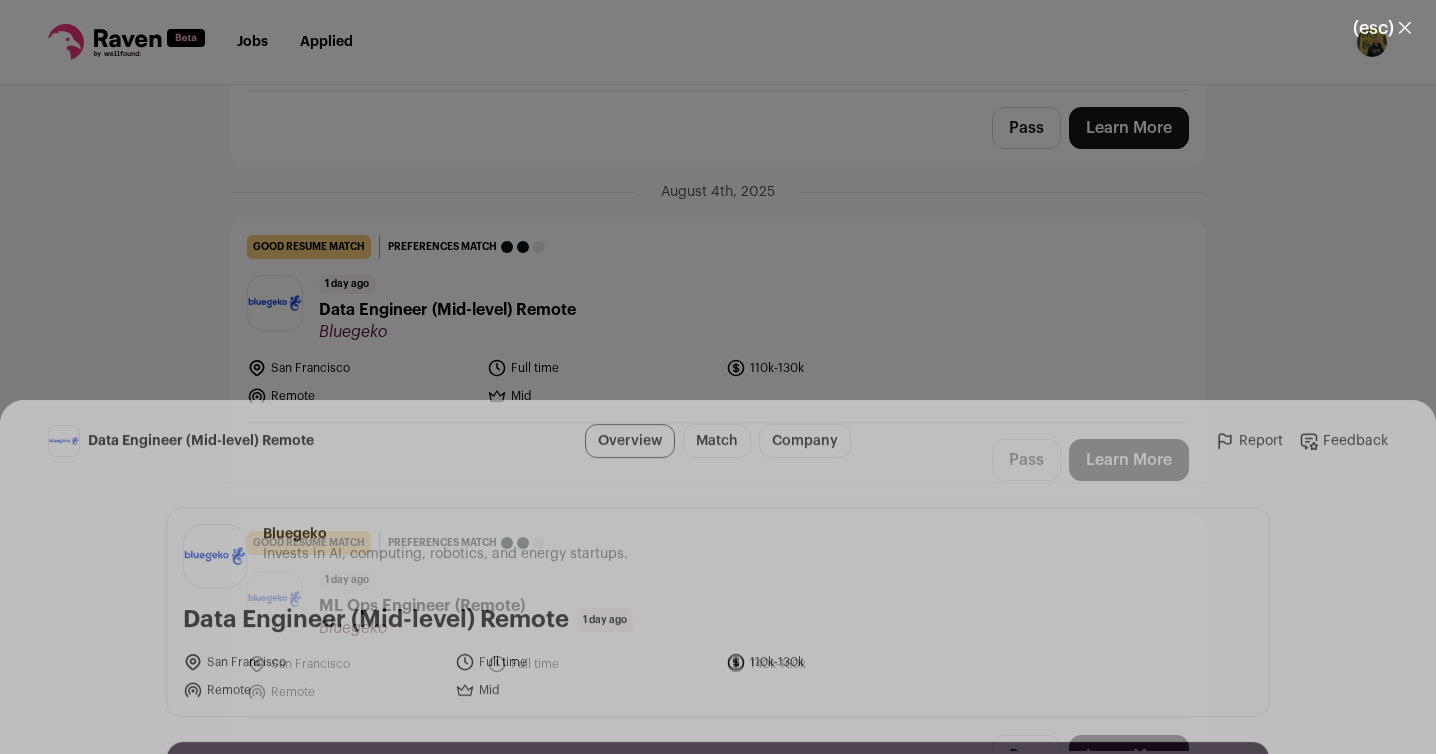 click on "I'm Interested" at bounding box center (761, 717) 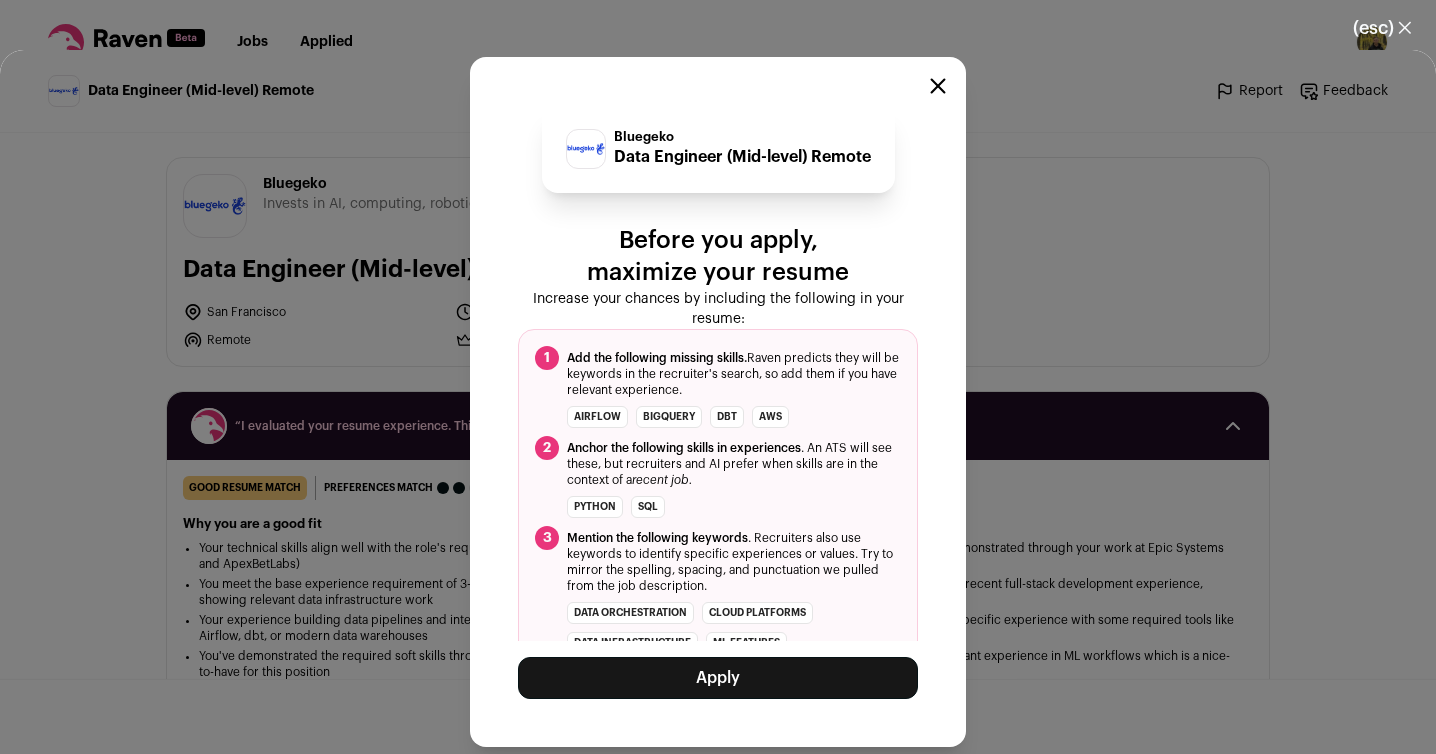 click on "Apply" at bounding box center [718, 678] 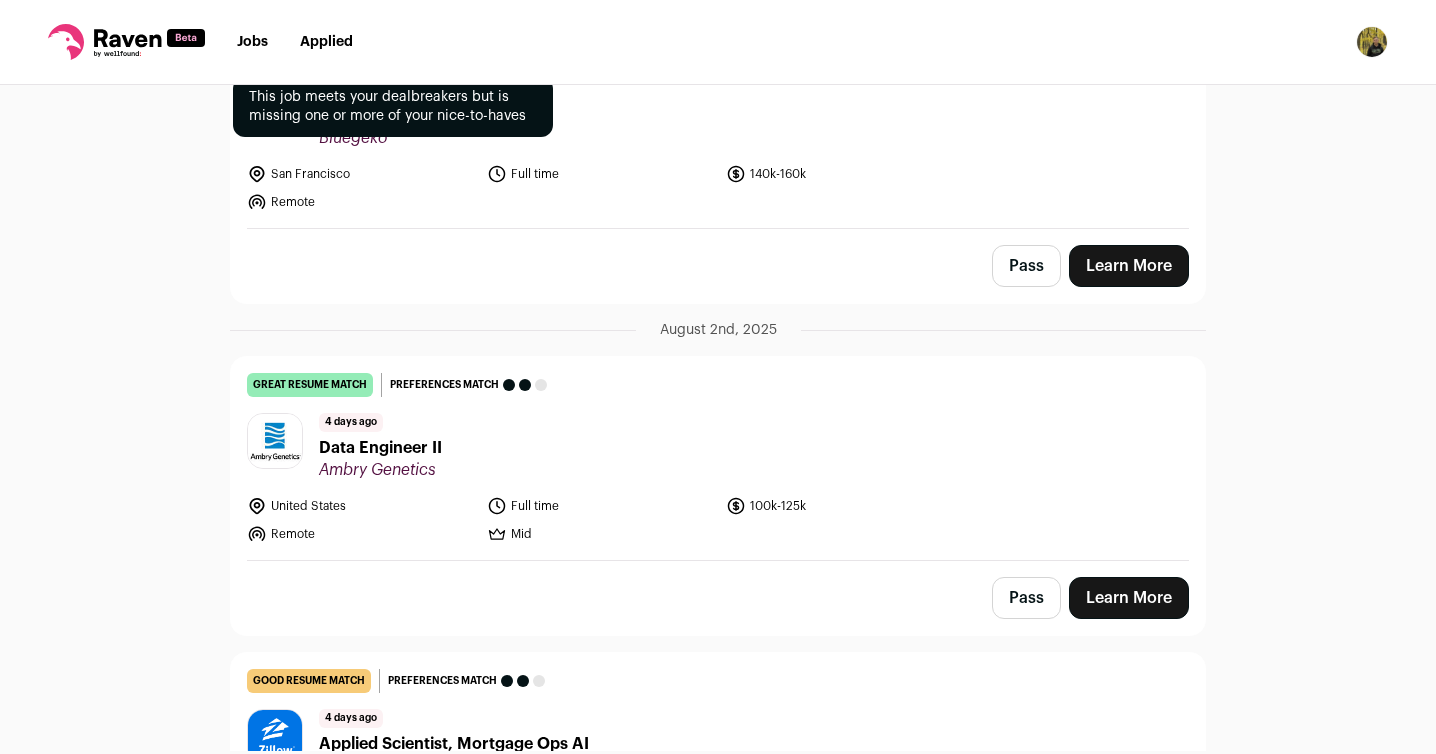 scroll, scrollTop: 919, scrollLeft: 0, axis: vertical 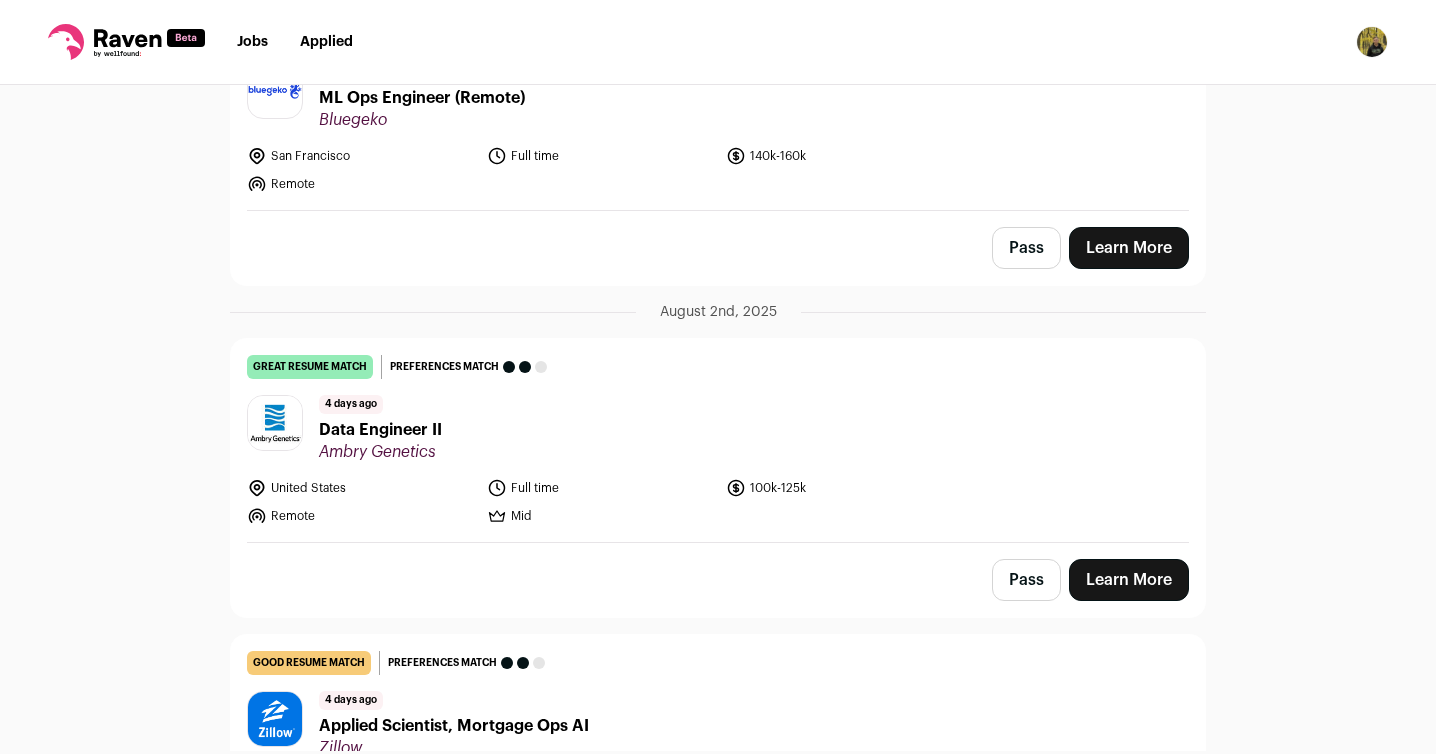 click on "Data Engineer II" at bounding box center [380, 430] 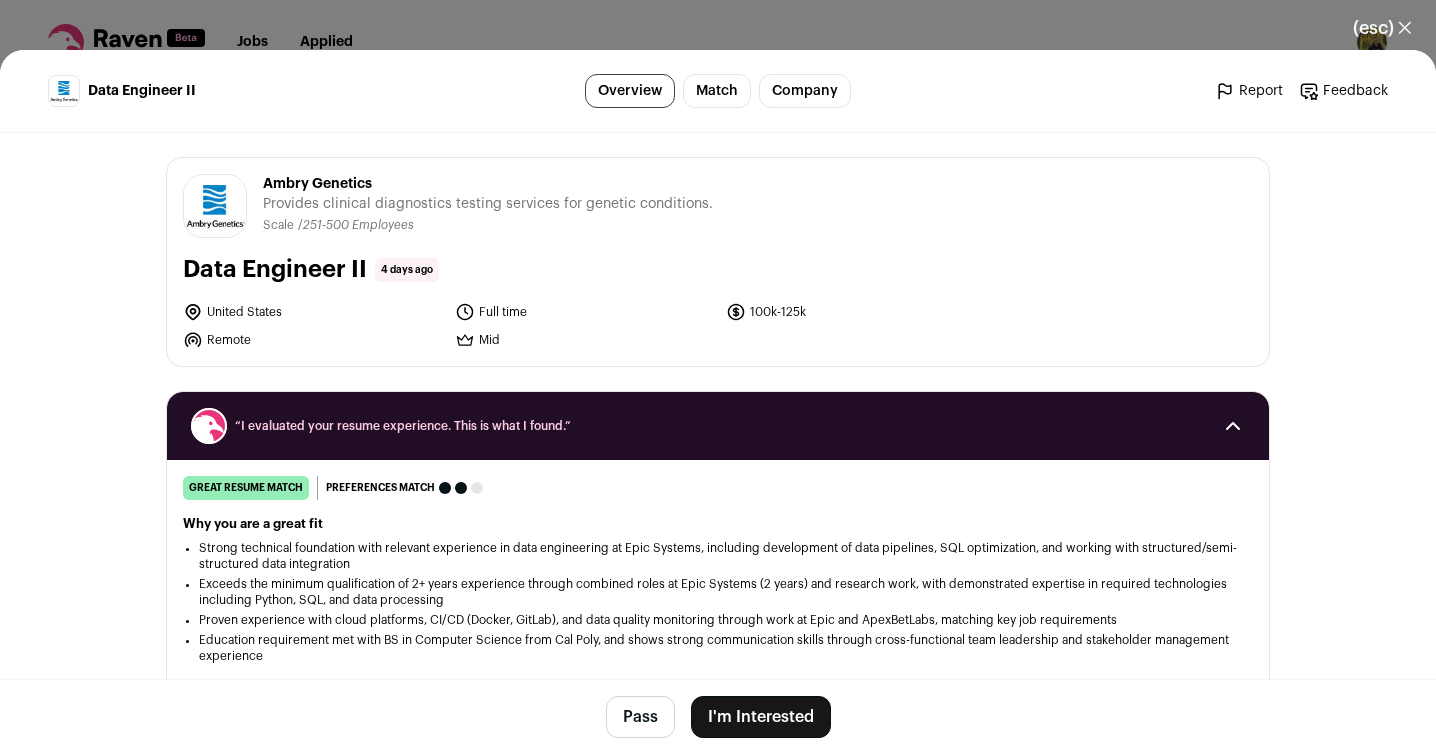 click on "I'm Interested" at bounding box center (761, 717) 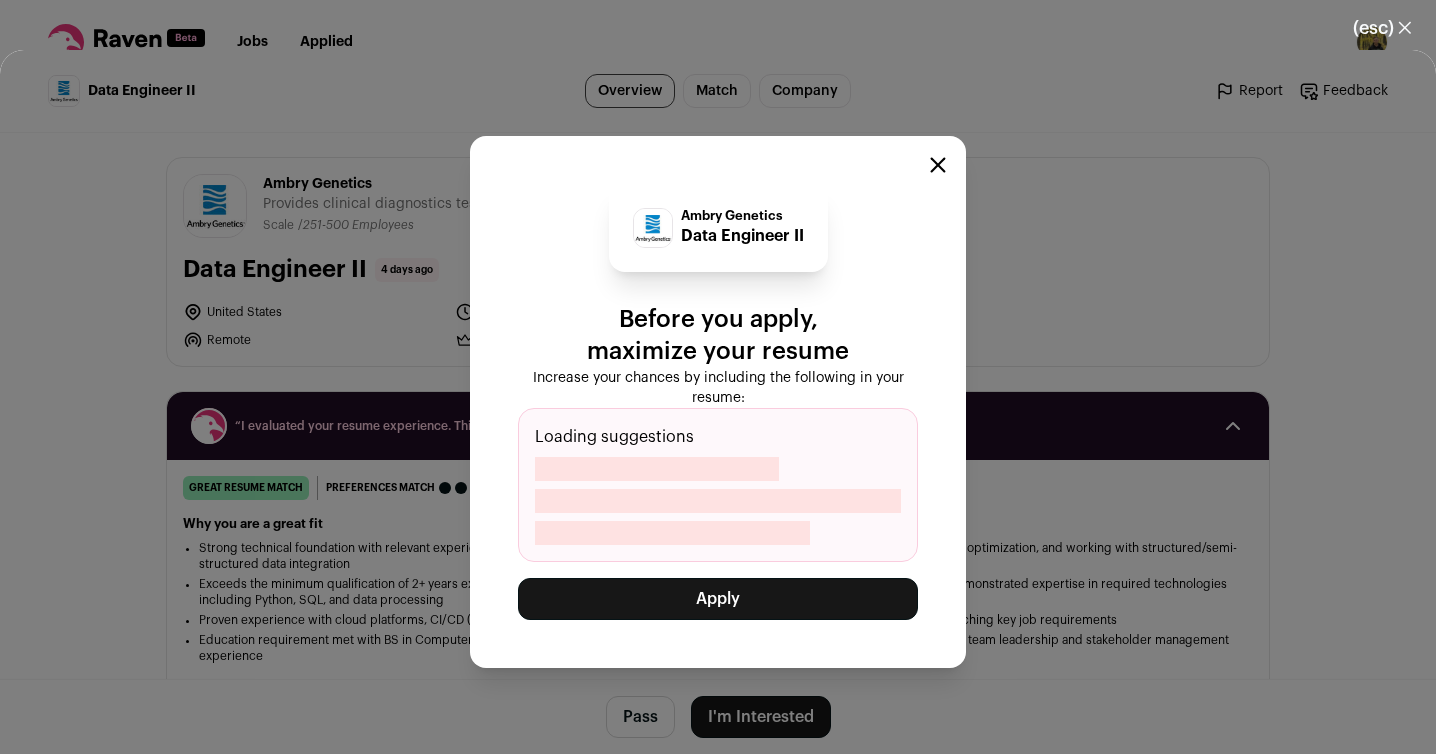 click on "Apply" at bounding box center (718, 599) 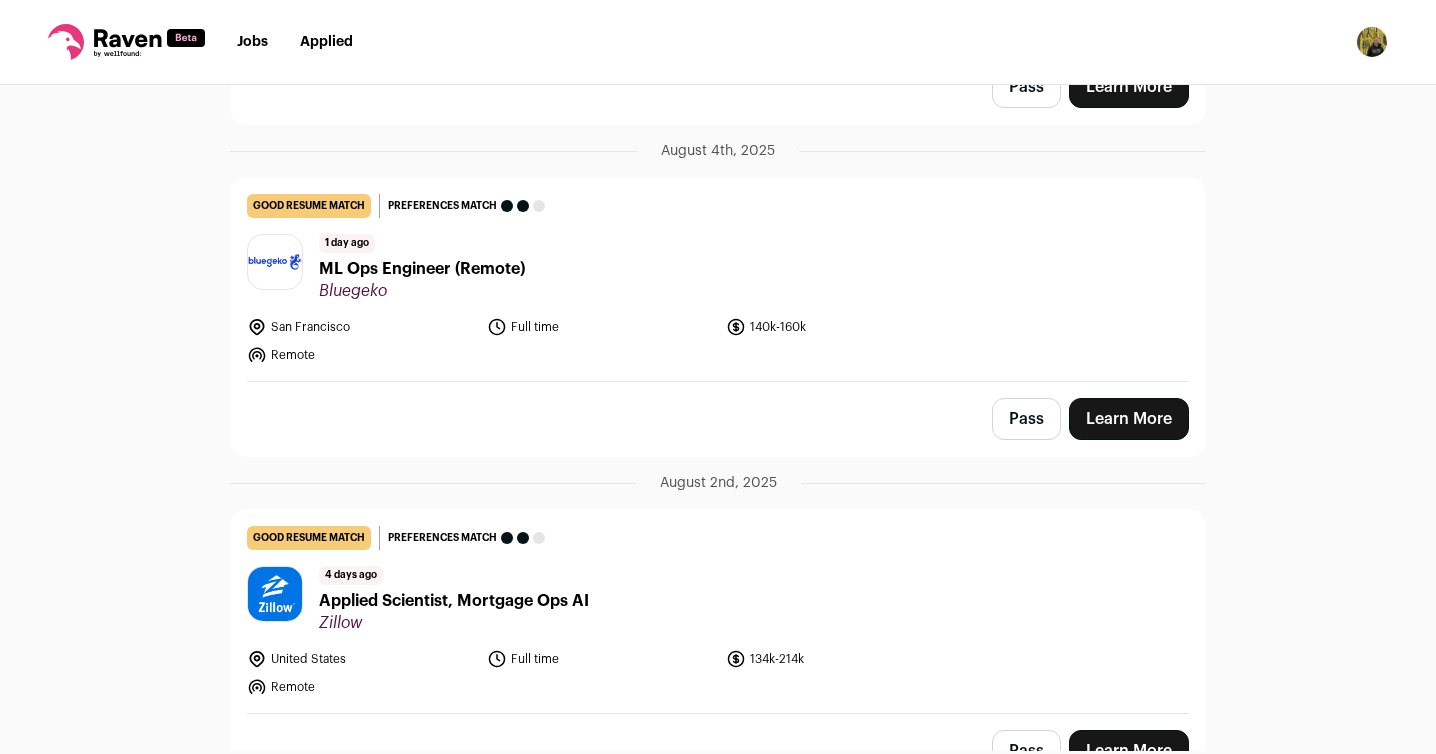 scroll, scrollTop: 720, scrollLeft: 0, axis: vertical 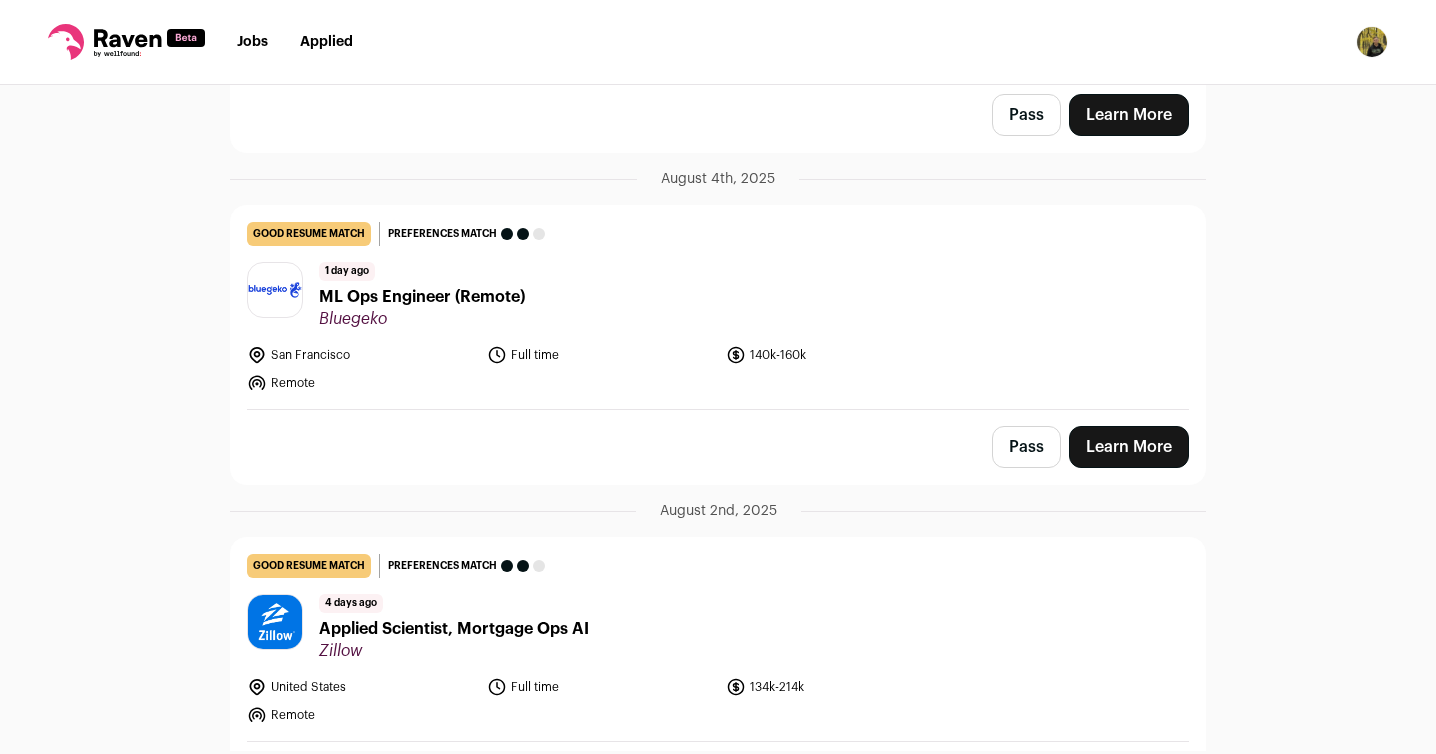 click on "Jobs
Applied
Settings
Notifications
Preferences
Resume
FAQs
Logout" at bounding box center [718, 42] 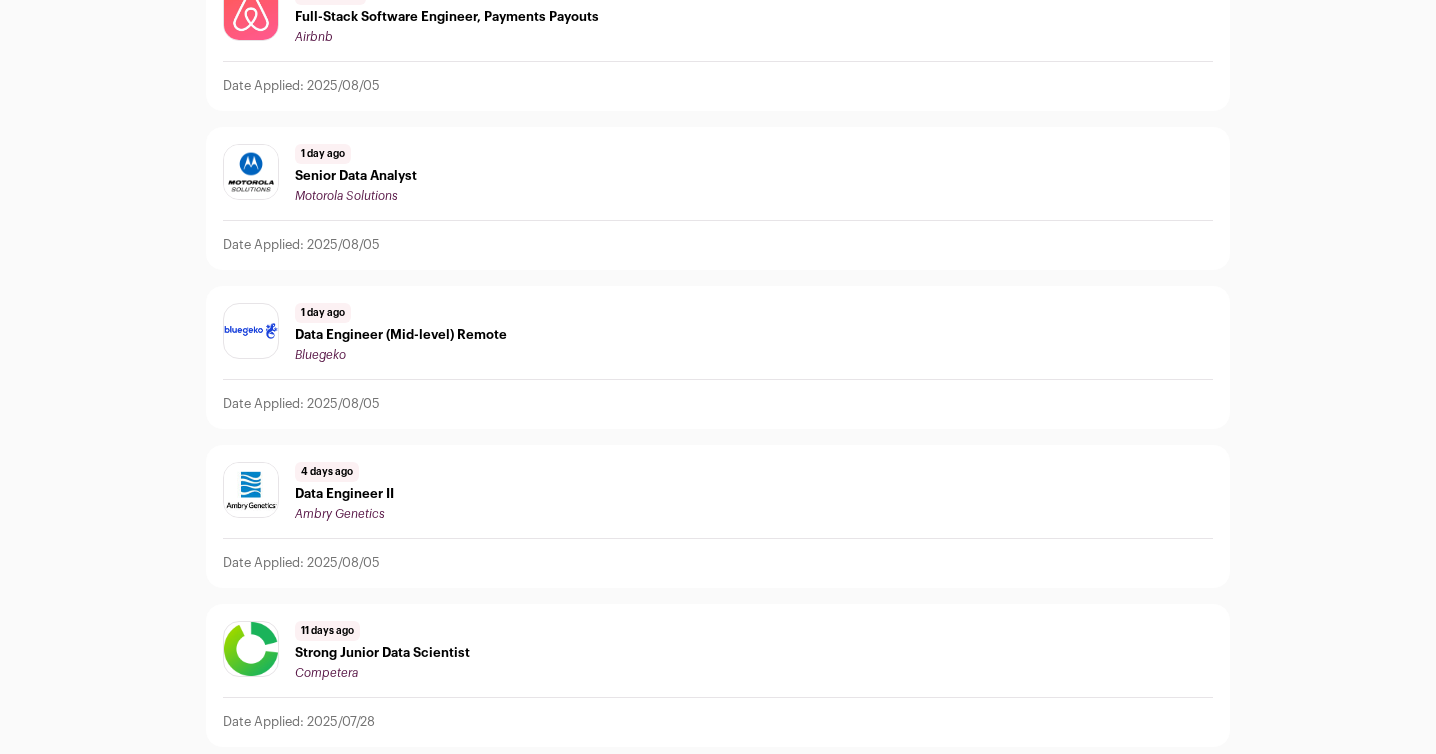 scroll, scrollTop: 475, scrollLeft: 0, axis: vertical 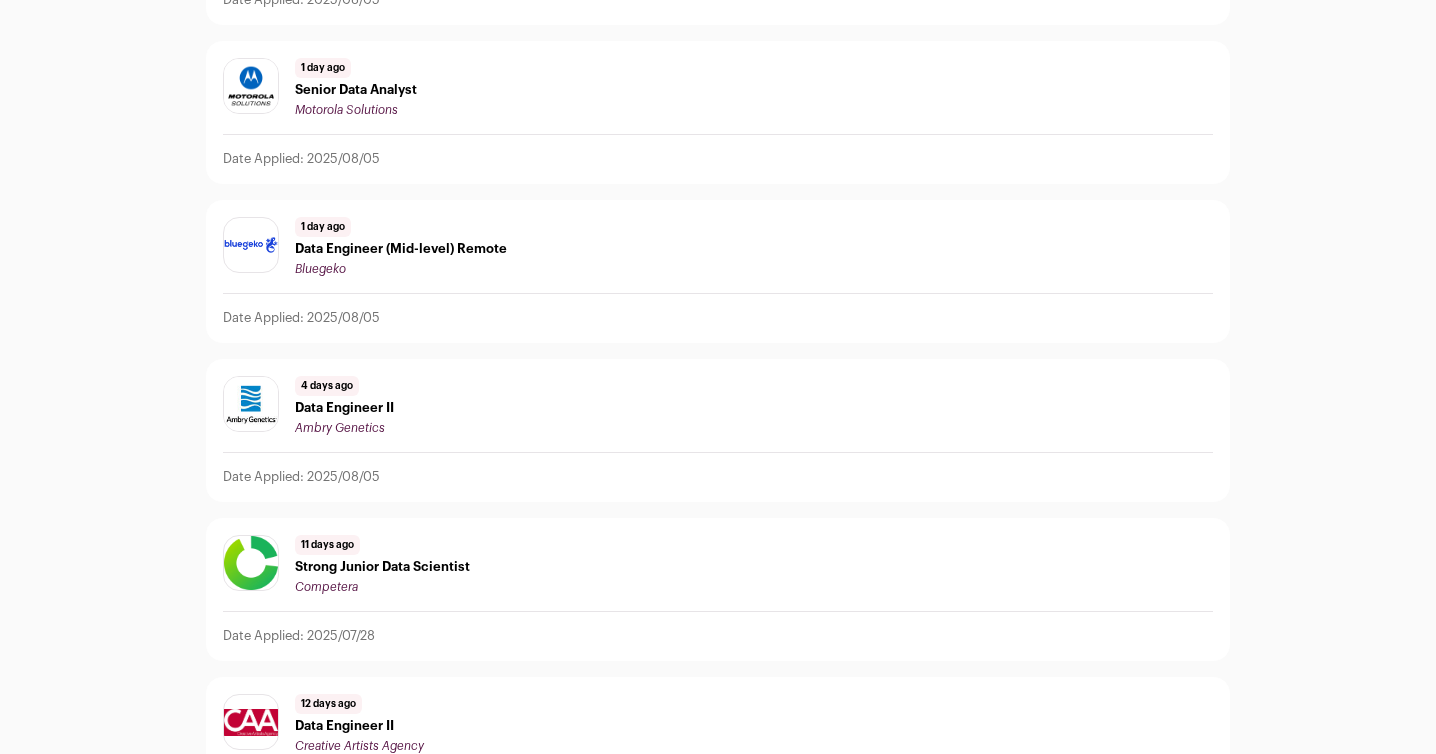 click on "Data Engineer II" at bounding box center [344, 408] 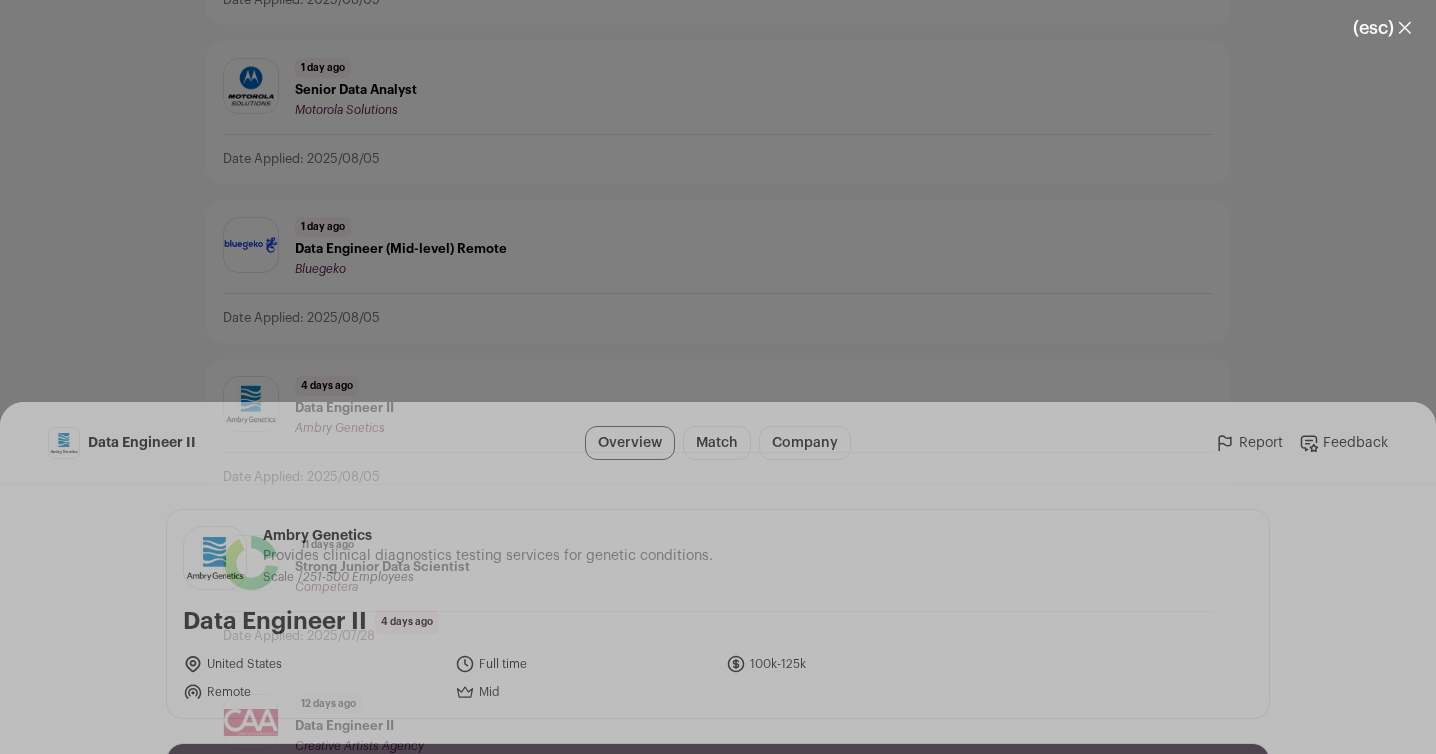 drag, startPoint x: 381, startPoint y: 185, endPoint x: 261, endPoint y: 183, distance: 120.01666 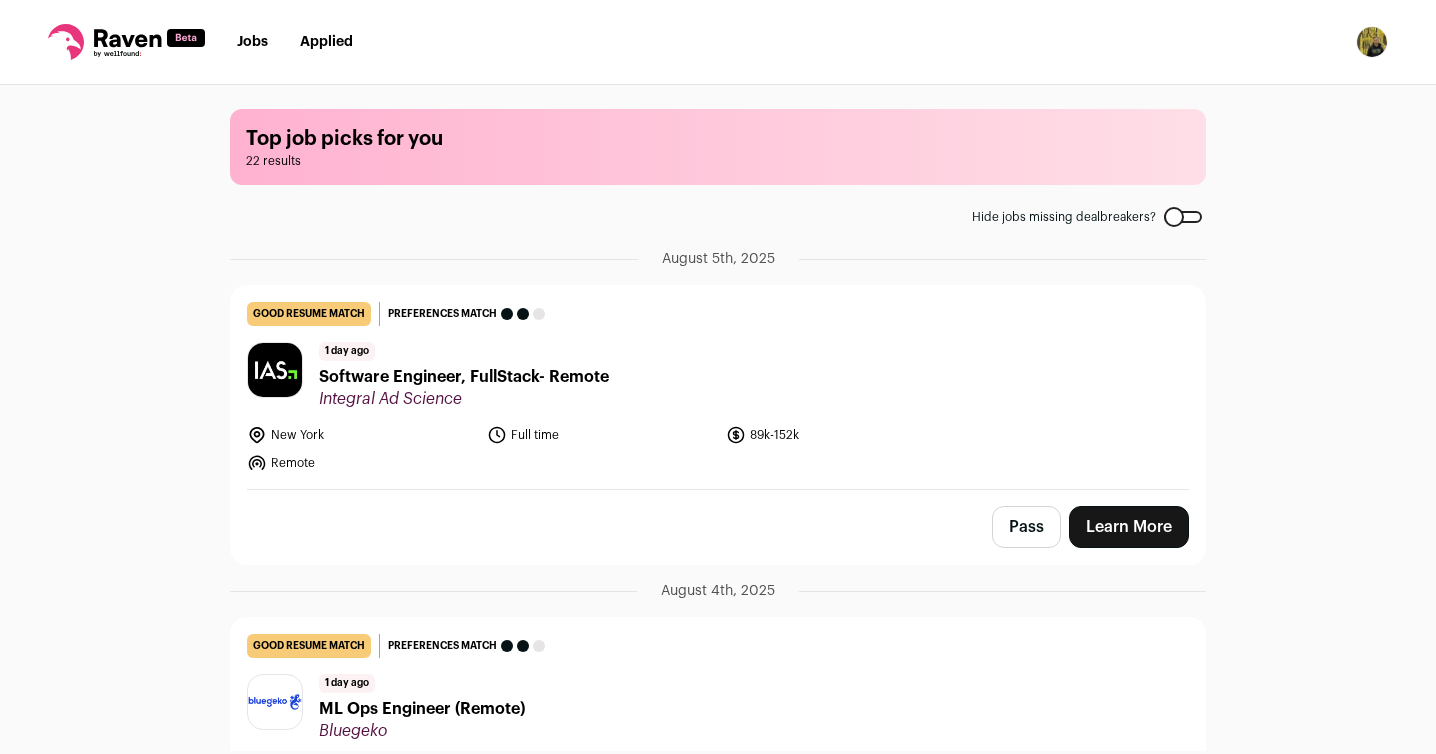 scroll, scrollTop: 0, scrollLeft: 0, axis: both 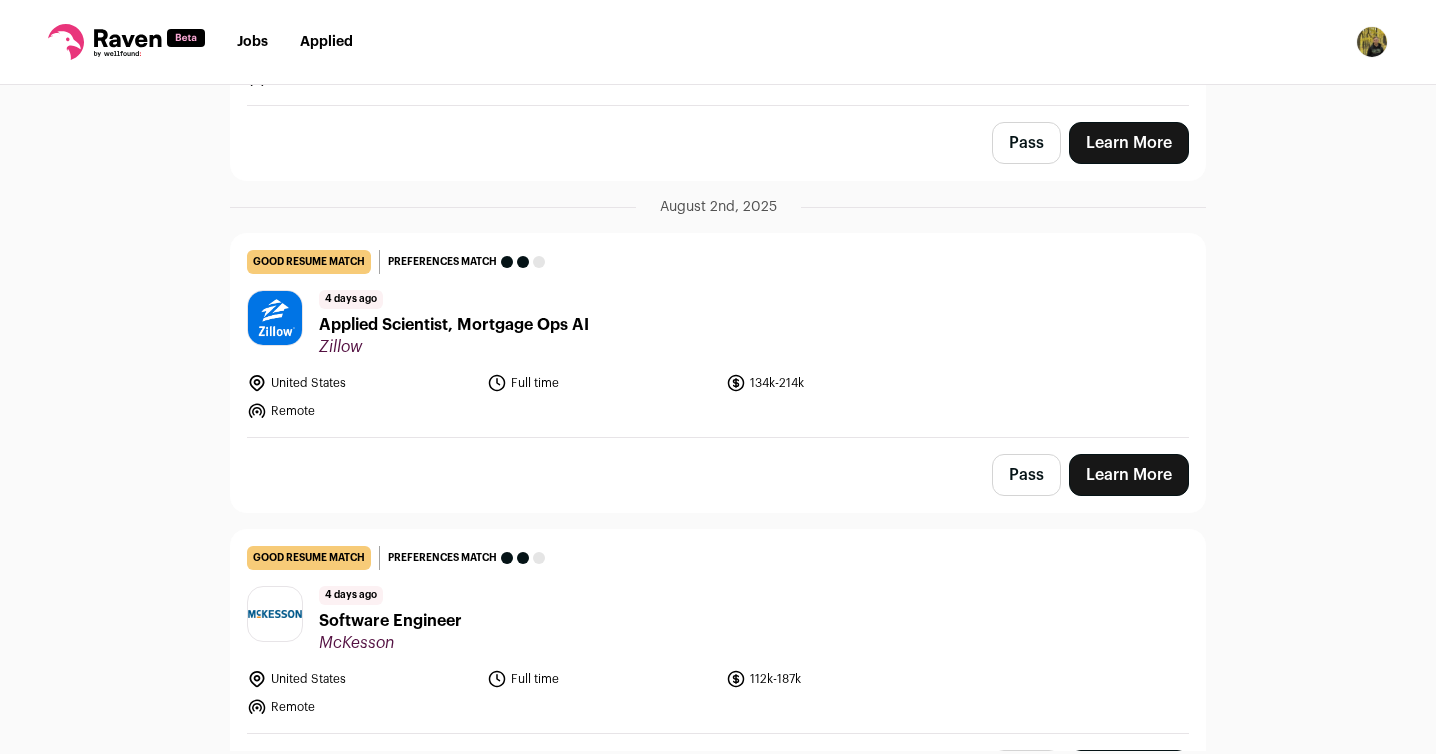 click on "Applied Scientist, Mortgage Ops AI" at bounding box center (454, 325) 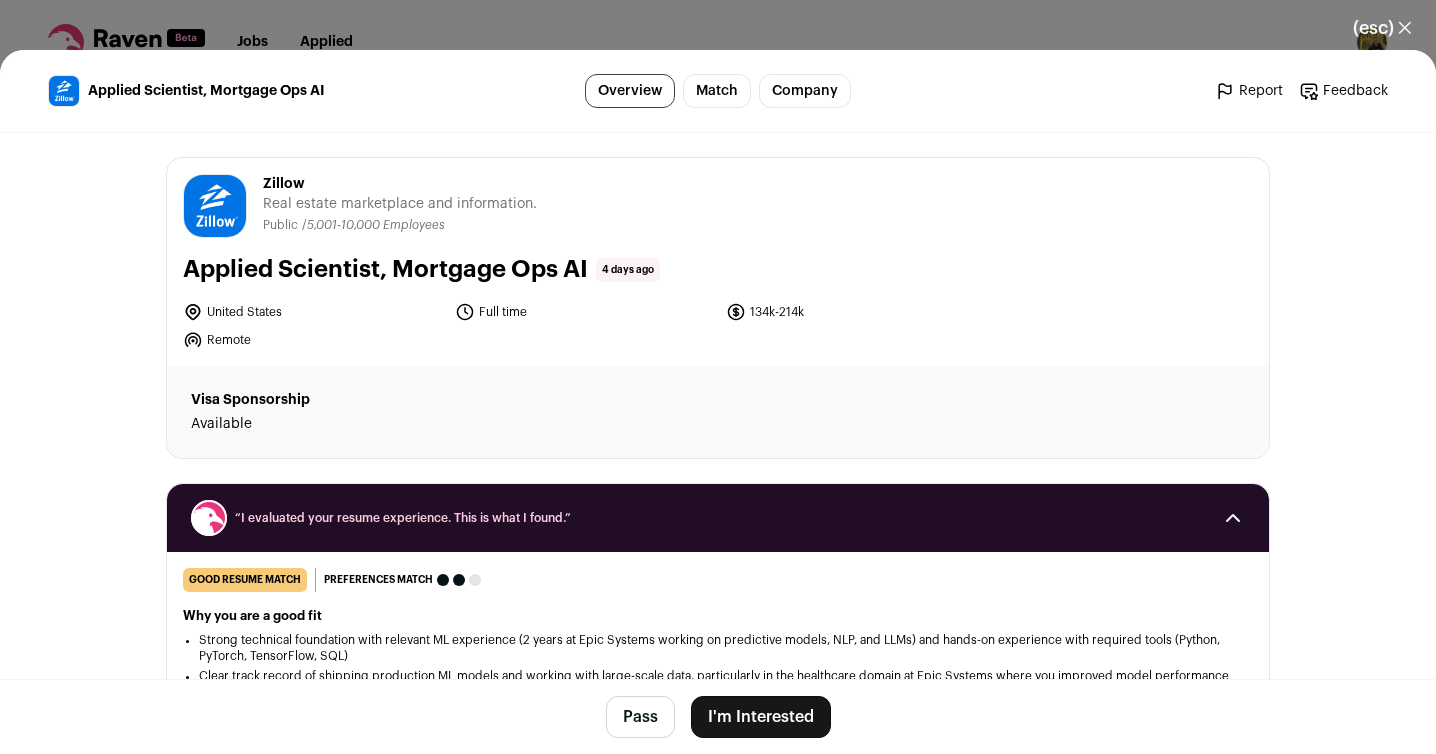 click on "I'm Interested" at bounding box center [761, 717] 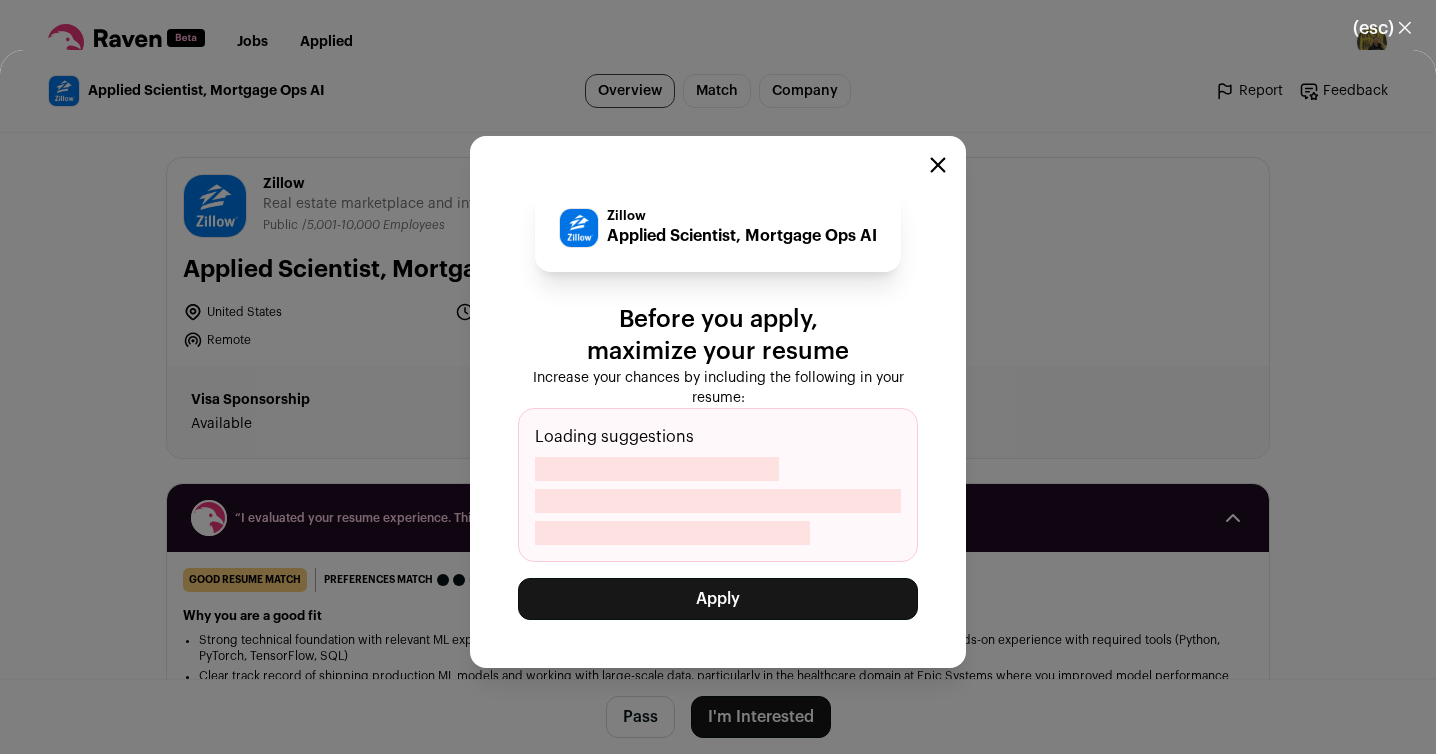 click on "Apply" at bounding box center [718, 599] 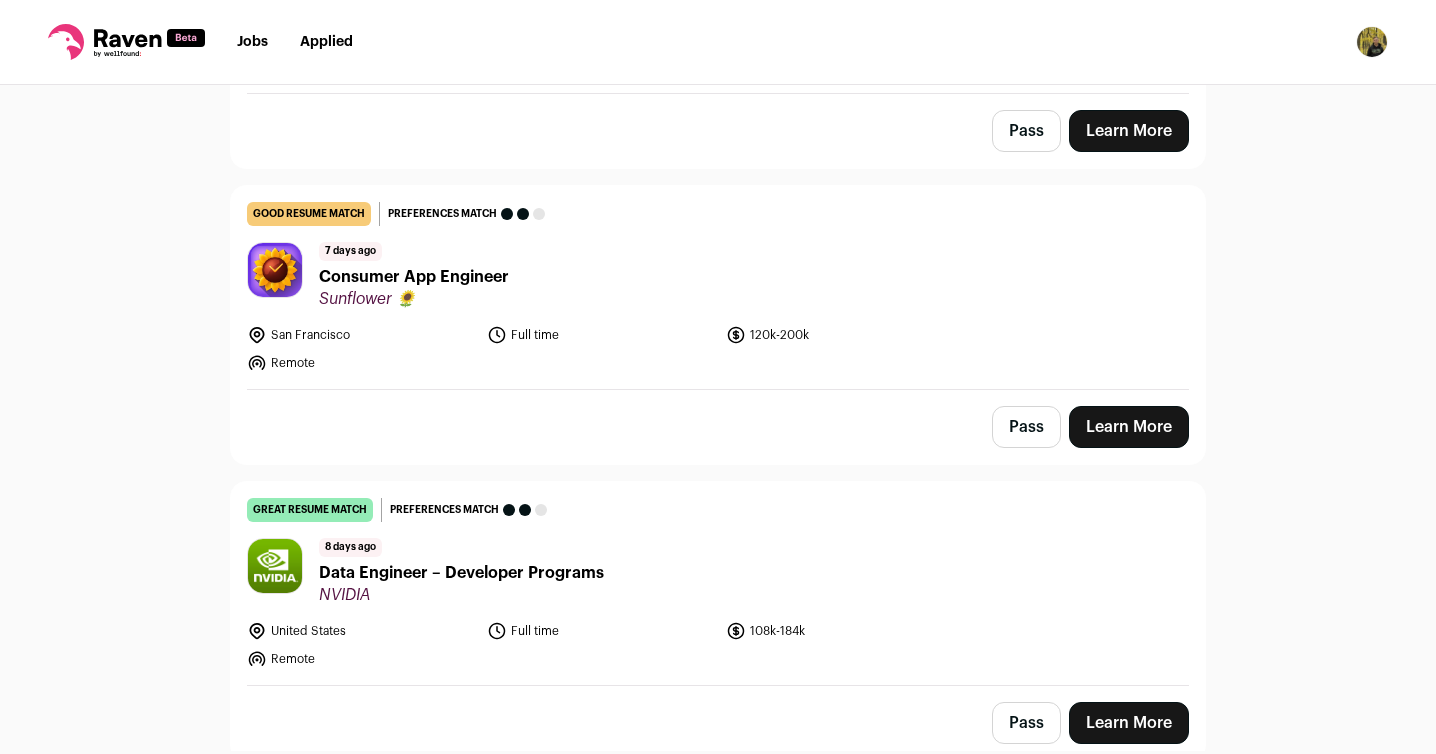 scroll, scrollTop: 3849, scrollLeft: 0, axis: vertical 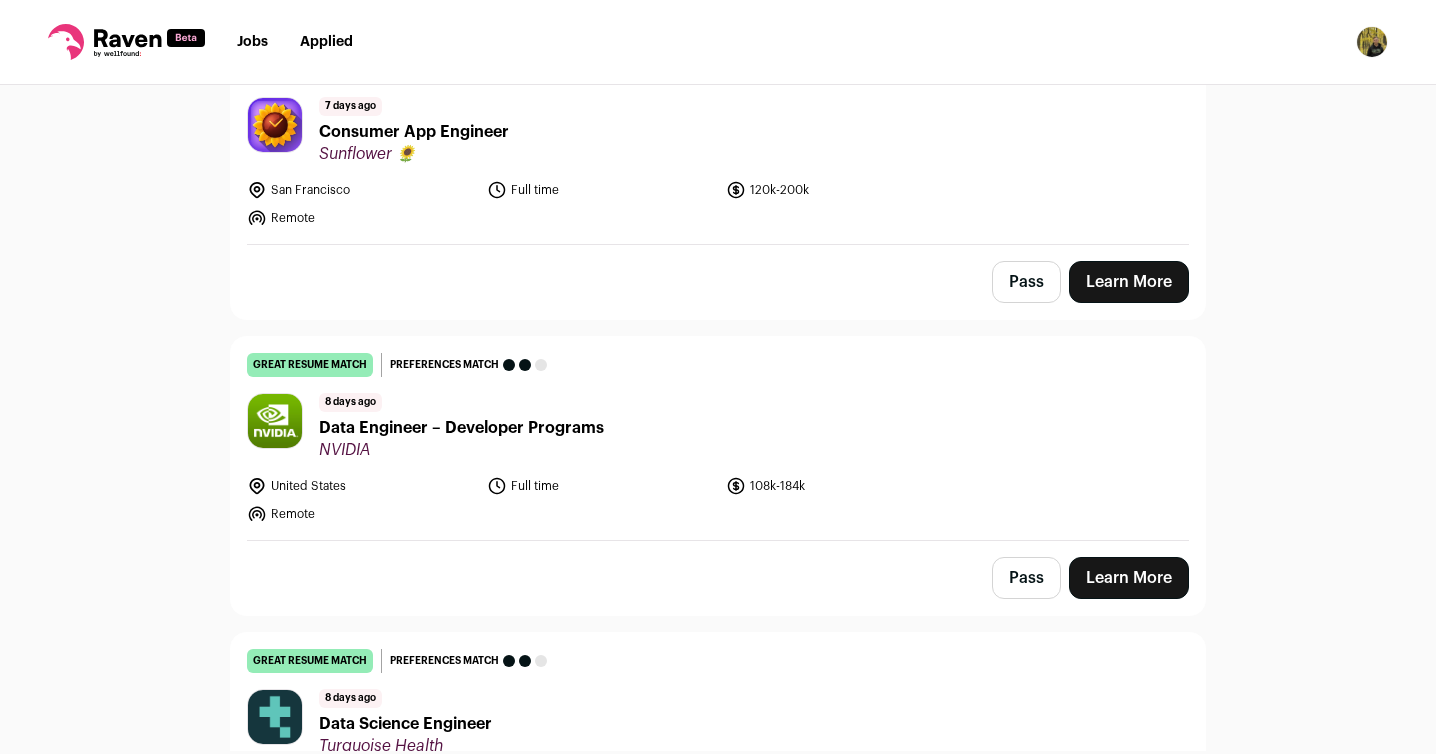 click on "Data Engineer – Developer Programs" at bounding box center (461, 428) 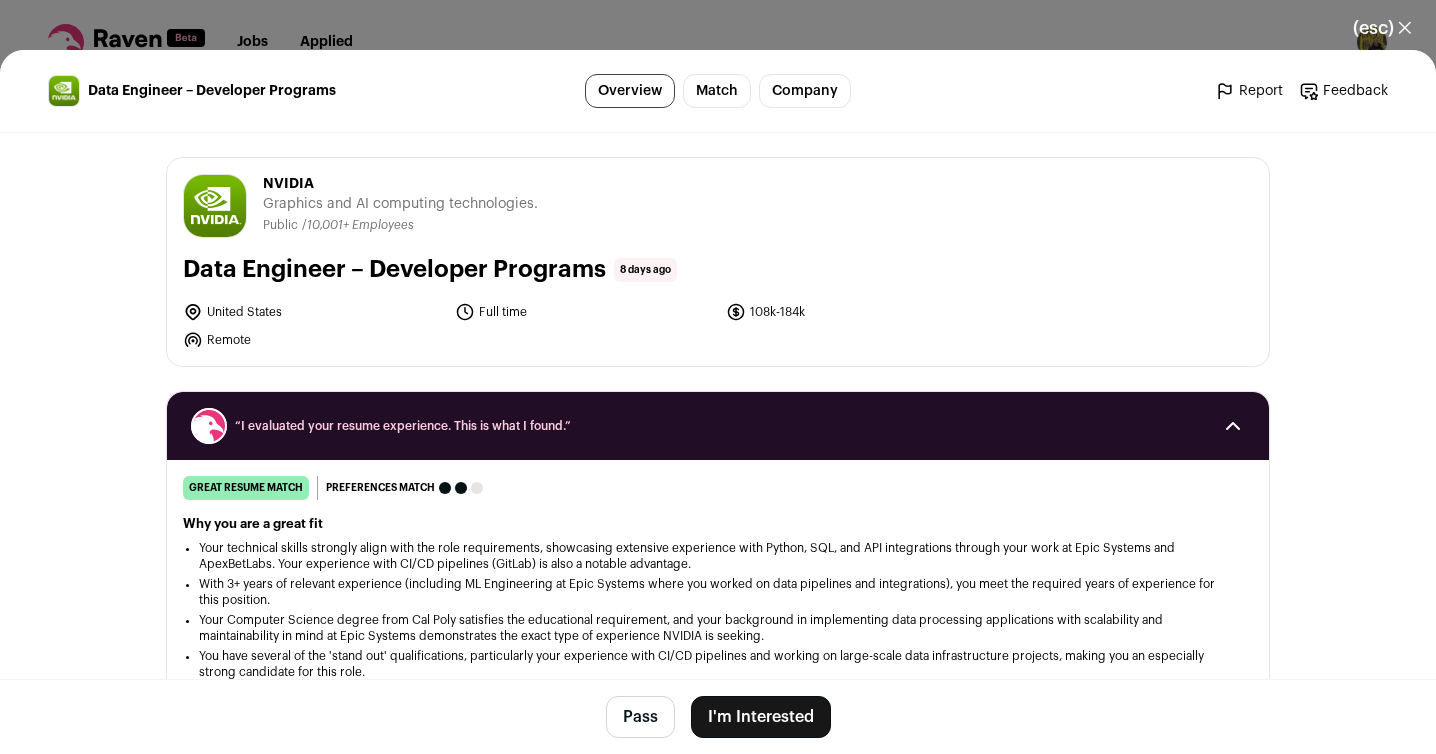 click on "I'm Interested" at bounding box center [761, 717] 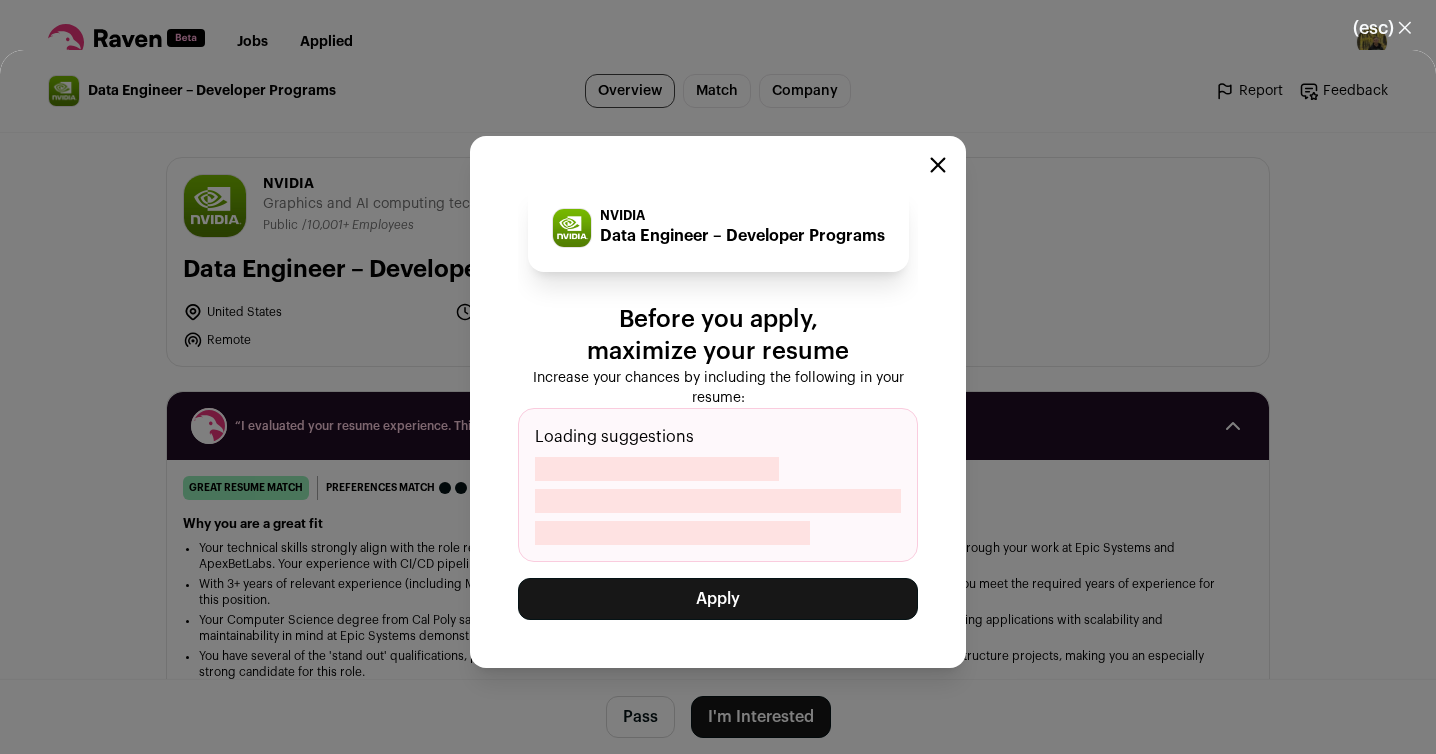 click on "Apply" at bounding box center [718, 599] 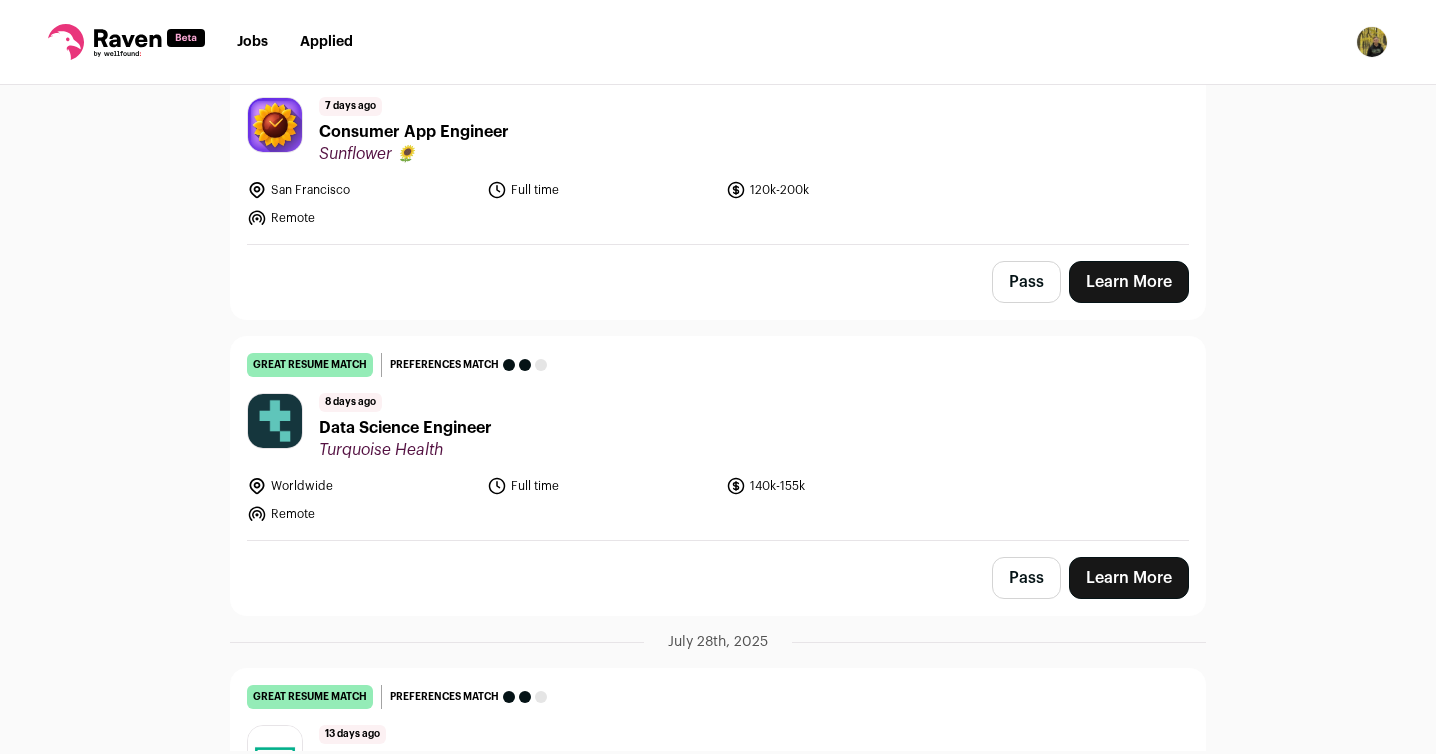 click on "Data Science Engineer" at bounding box center [405, 428] 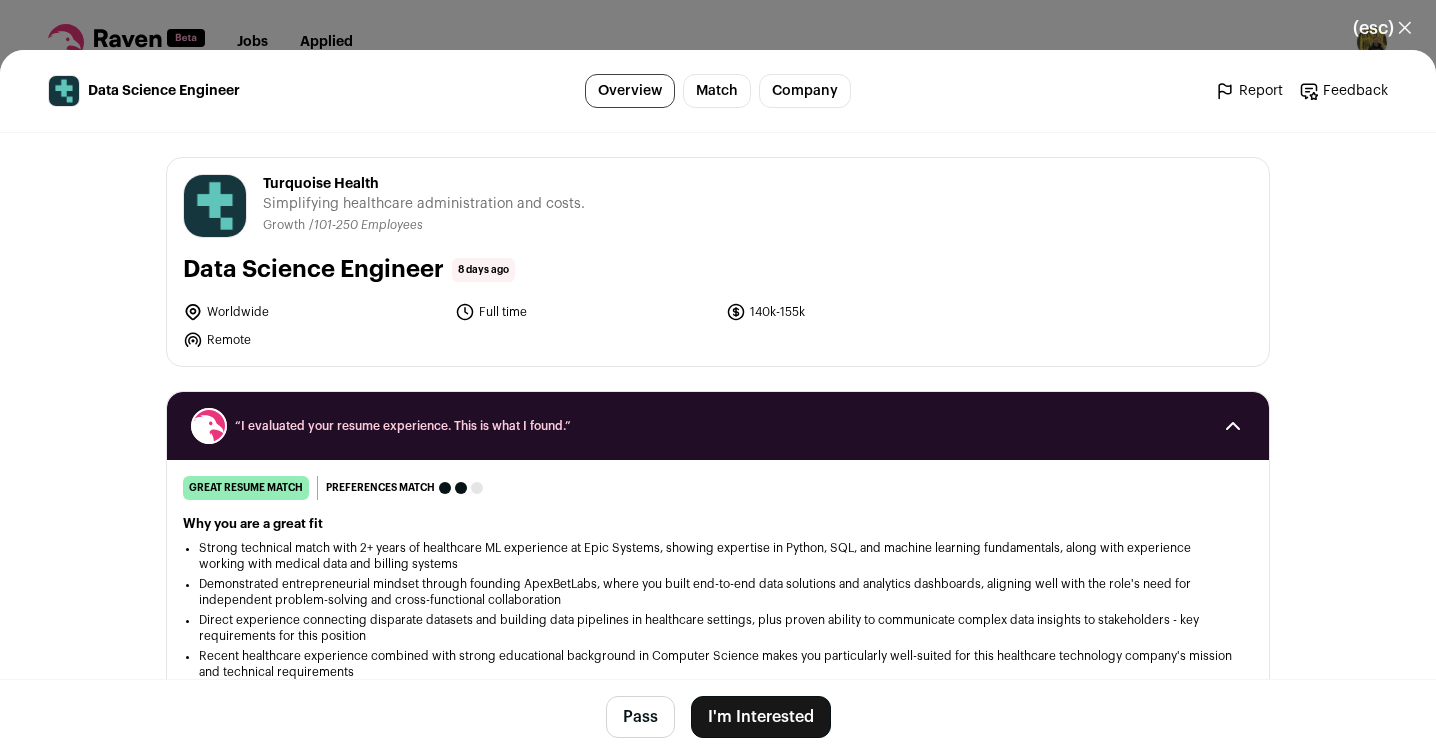 click on "I'm Interested" at bounding box center [761, 717] 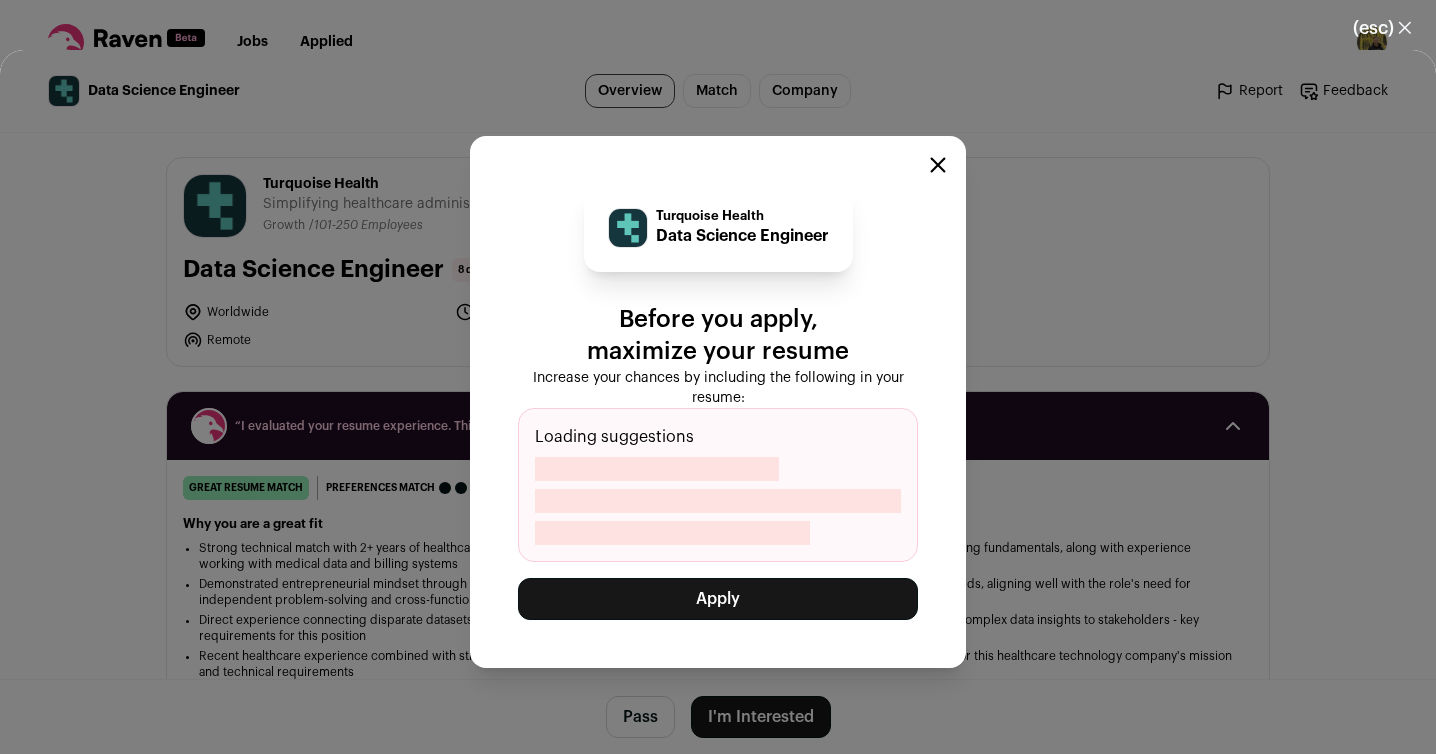 click on "Apply" at bounding box center [718, 599] 